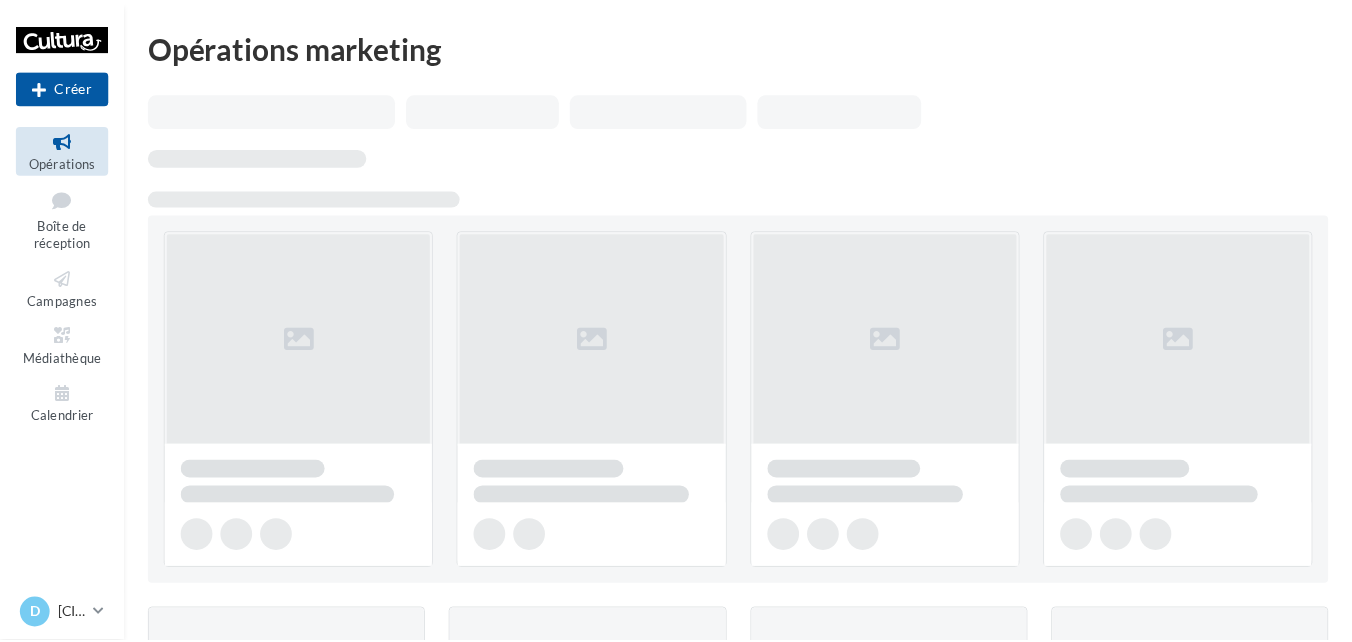 scroll, scrollTop: 0, scrollLeft: 0, axis: both 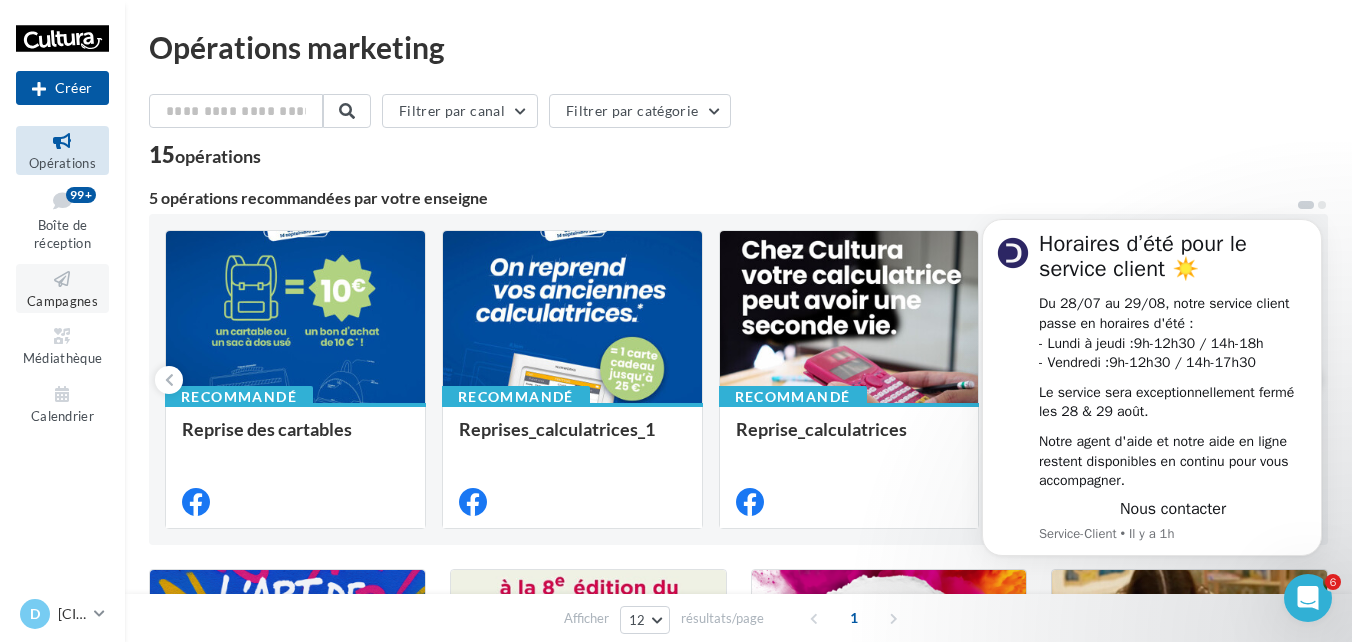 click on "Campagnes" at bounding box center (62, 288) 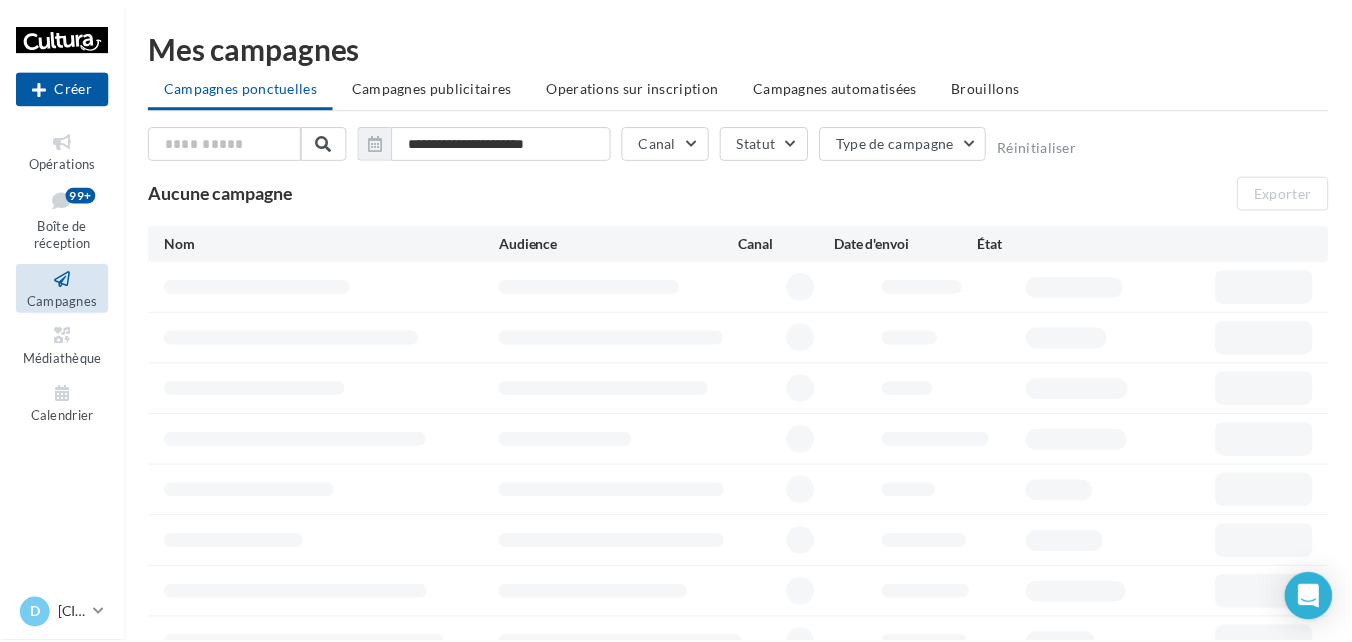 scroll, scrollTop: 0, scrollLeft: 0, axis: both 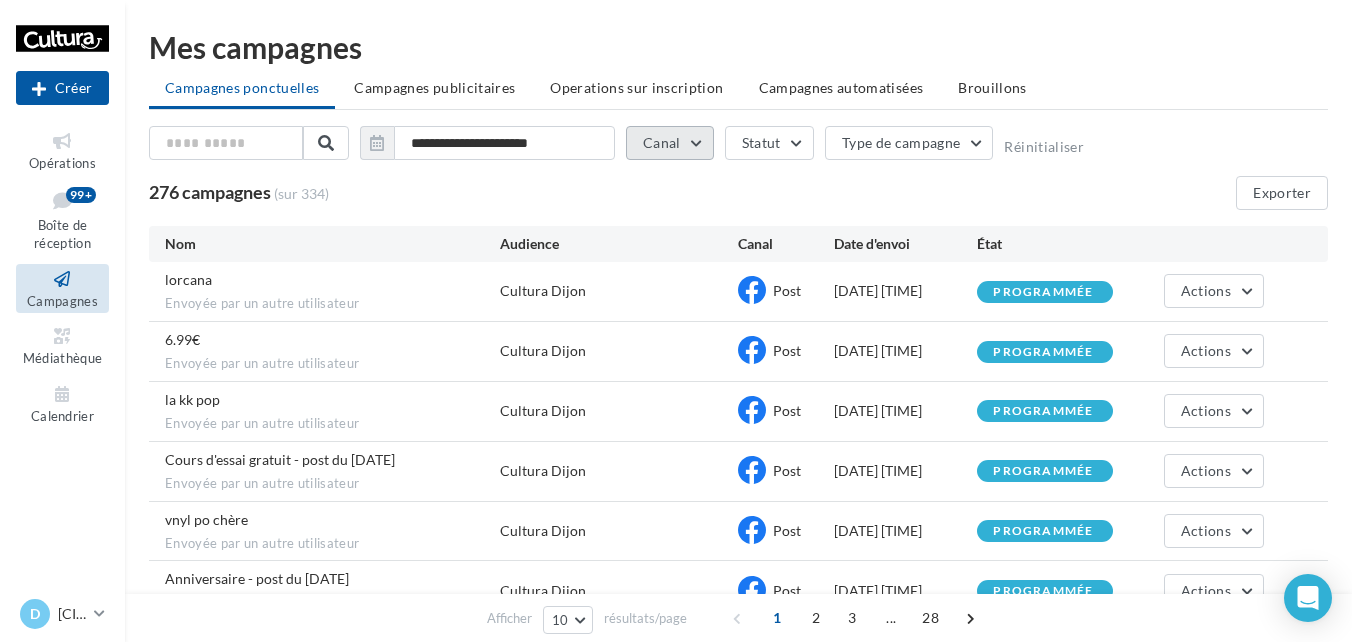 click on "Canal" at bounding box center [670, 143] 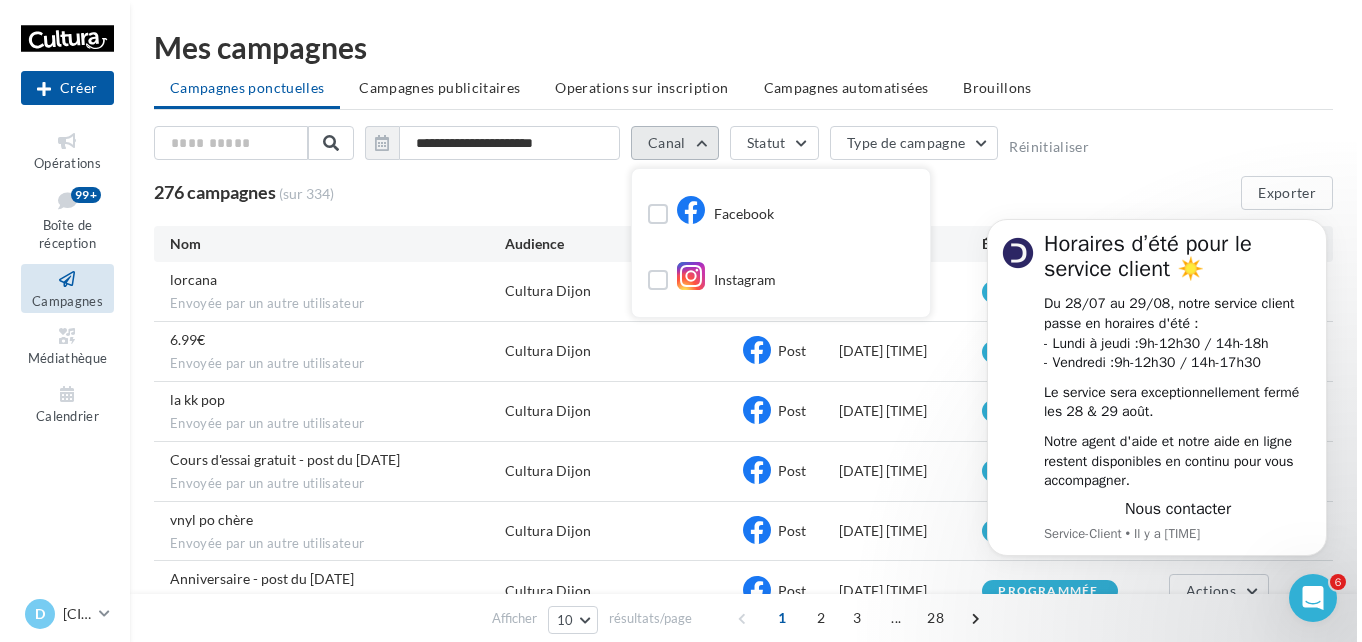 scroll, scrollTop: 0, scrollLeft: 0, axis: both 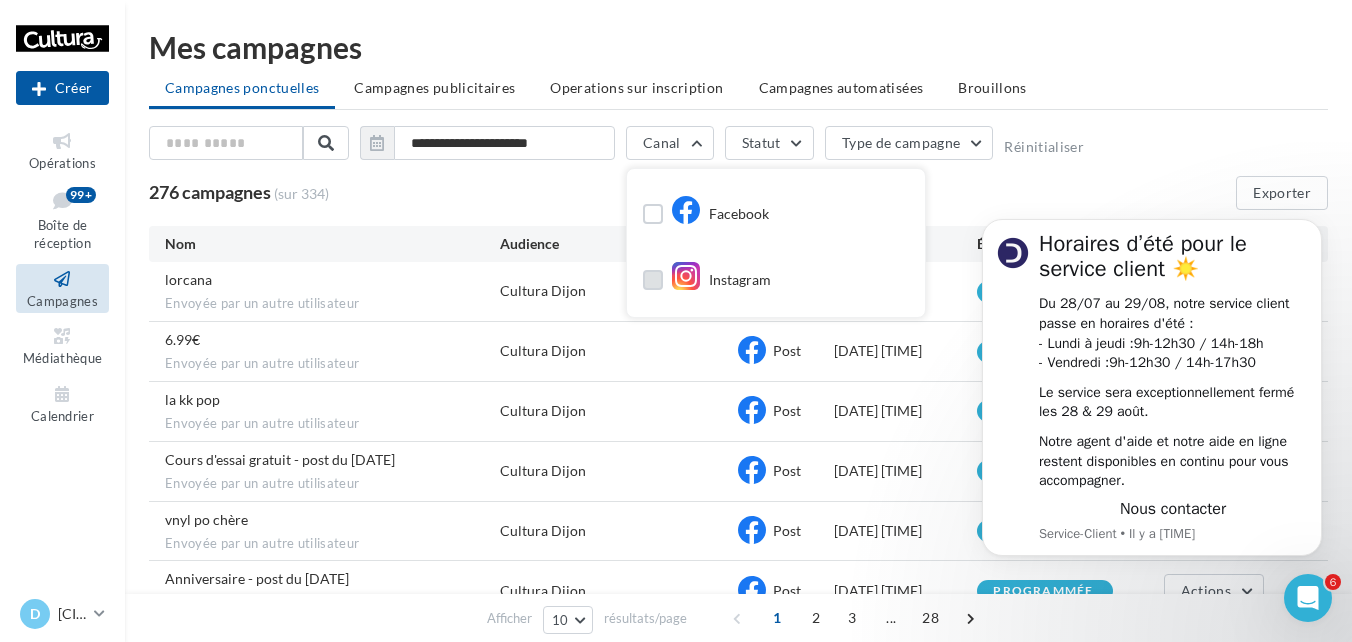click at bounding box center [653, 280] 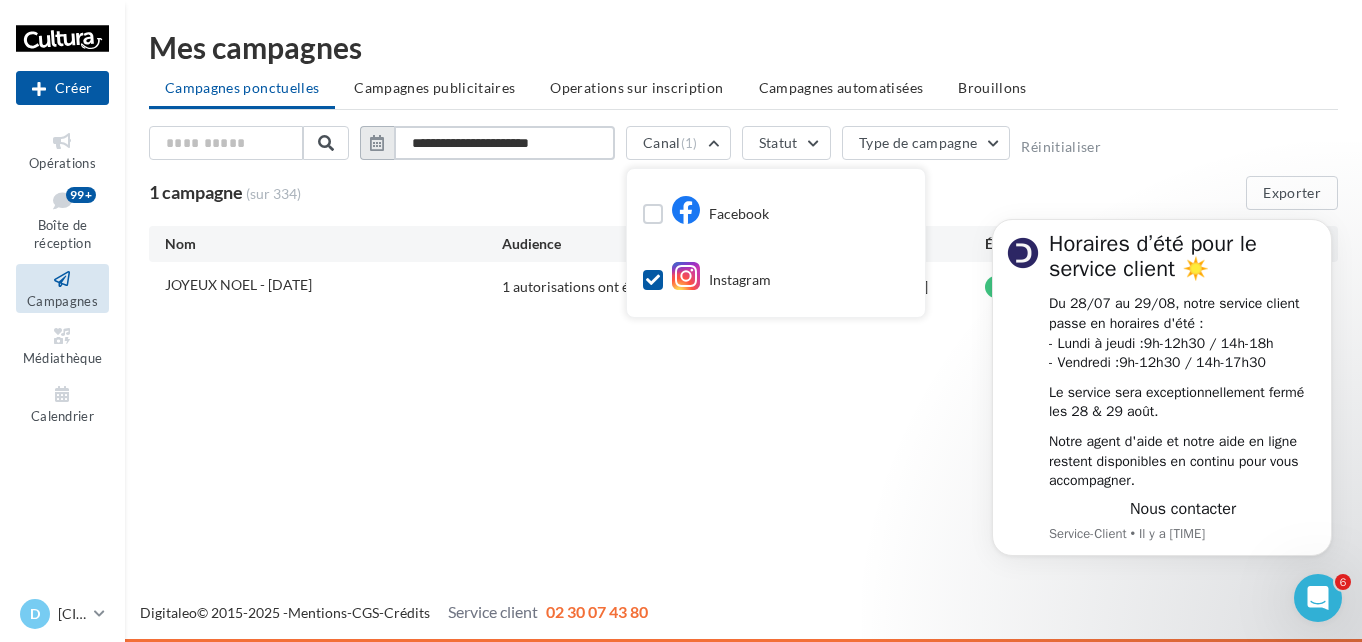 click on "**********" at bounding box center (504, 143) 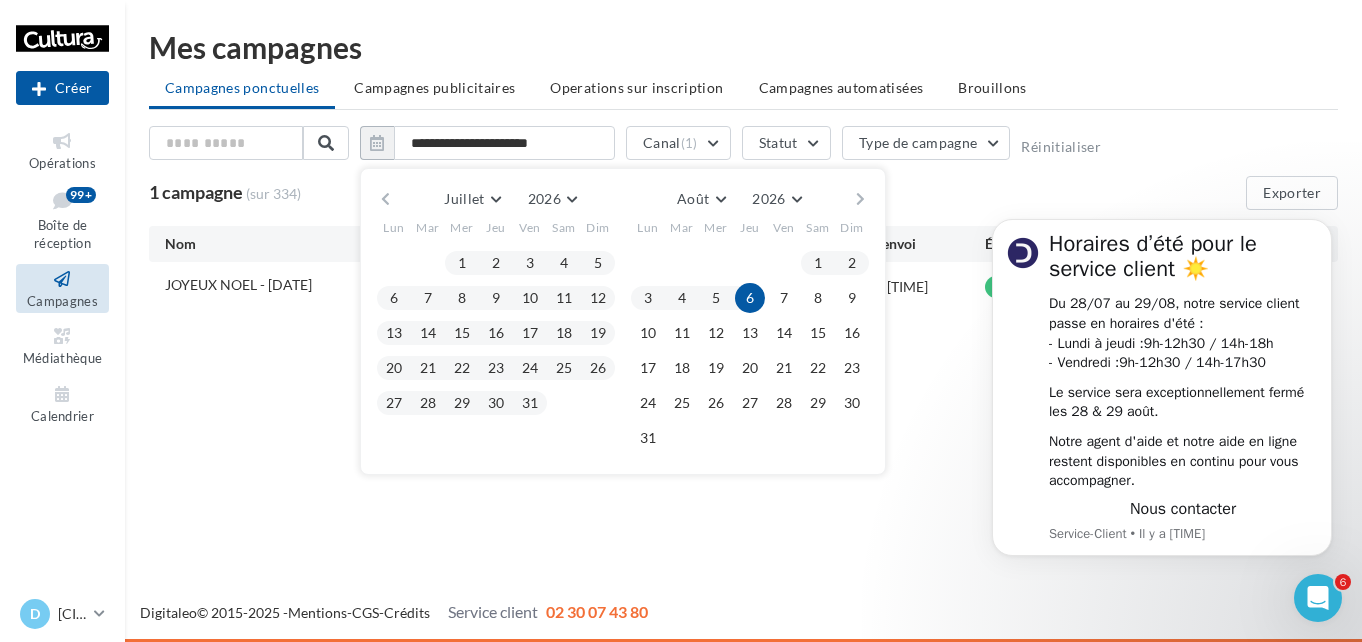 click at bounding box center (385, 199) 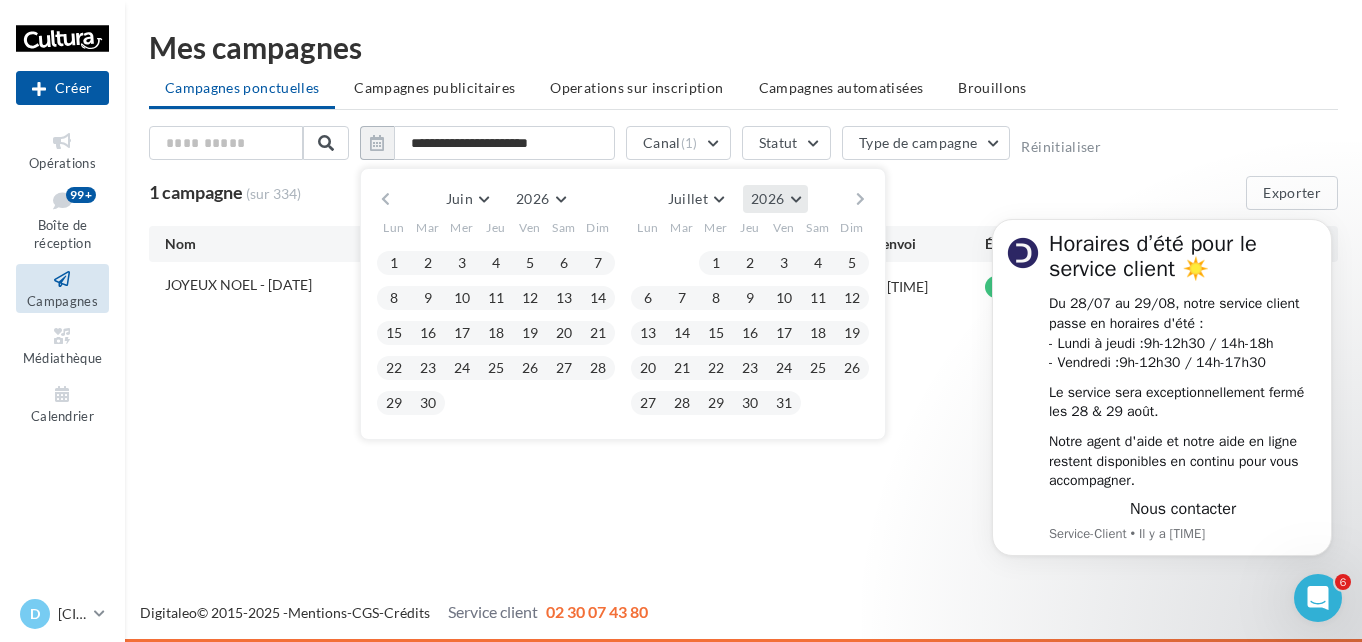 click on "2026" at bounding box center (775, 199) 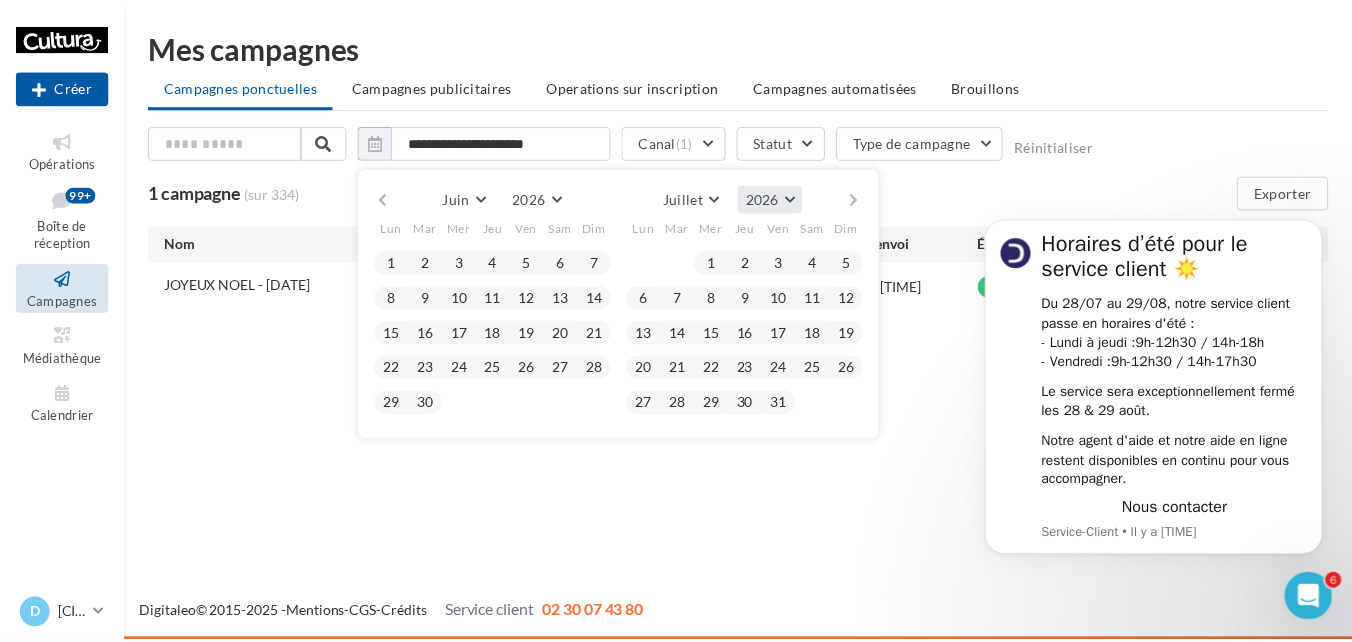 scroll, scrollTop: 216, scrollLeft: 0, axis: vertical 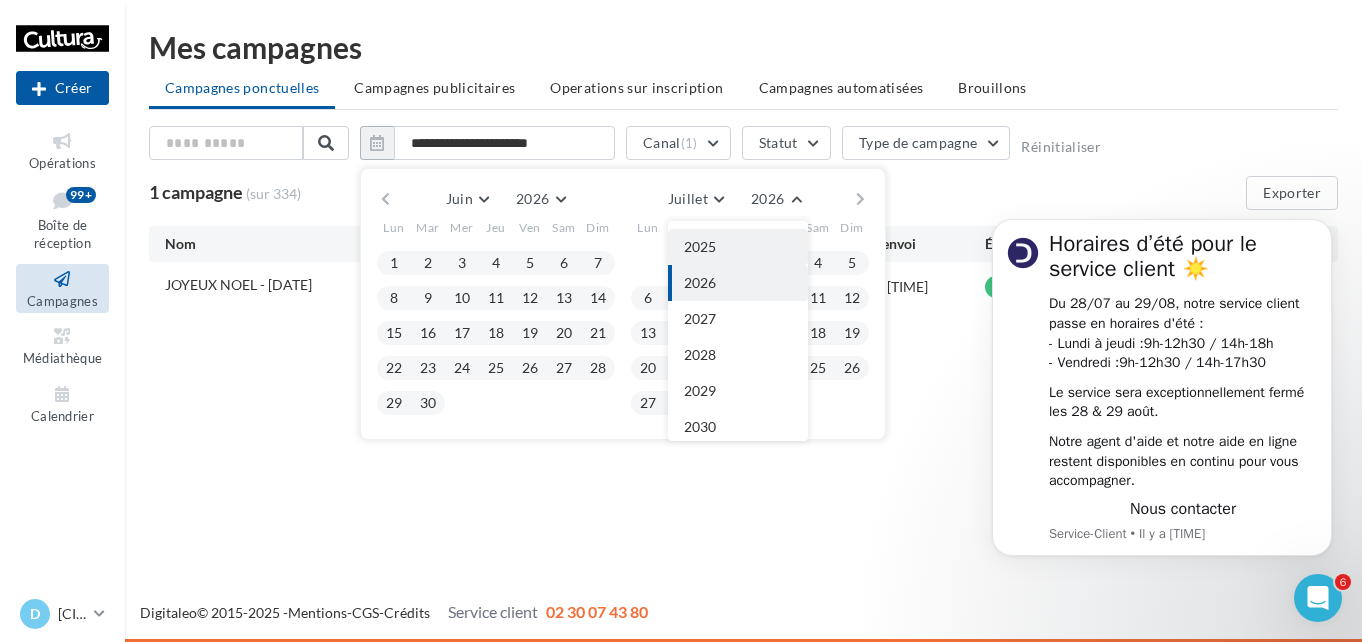 click on "2025" at bounding box center (700, 246) 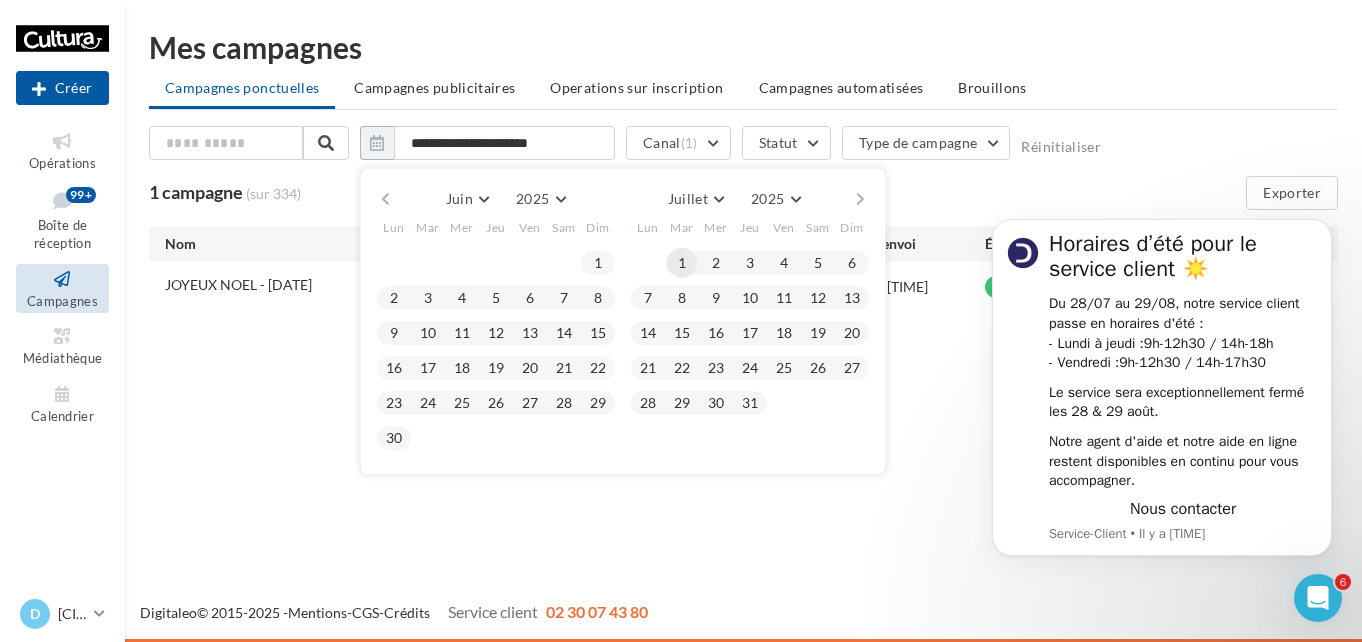 click on "1" at bounding box center (682, 263) 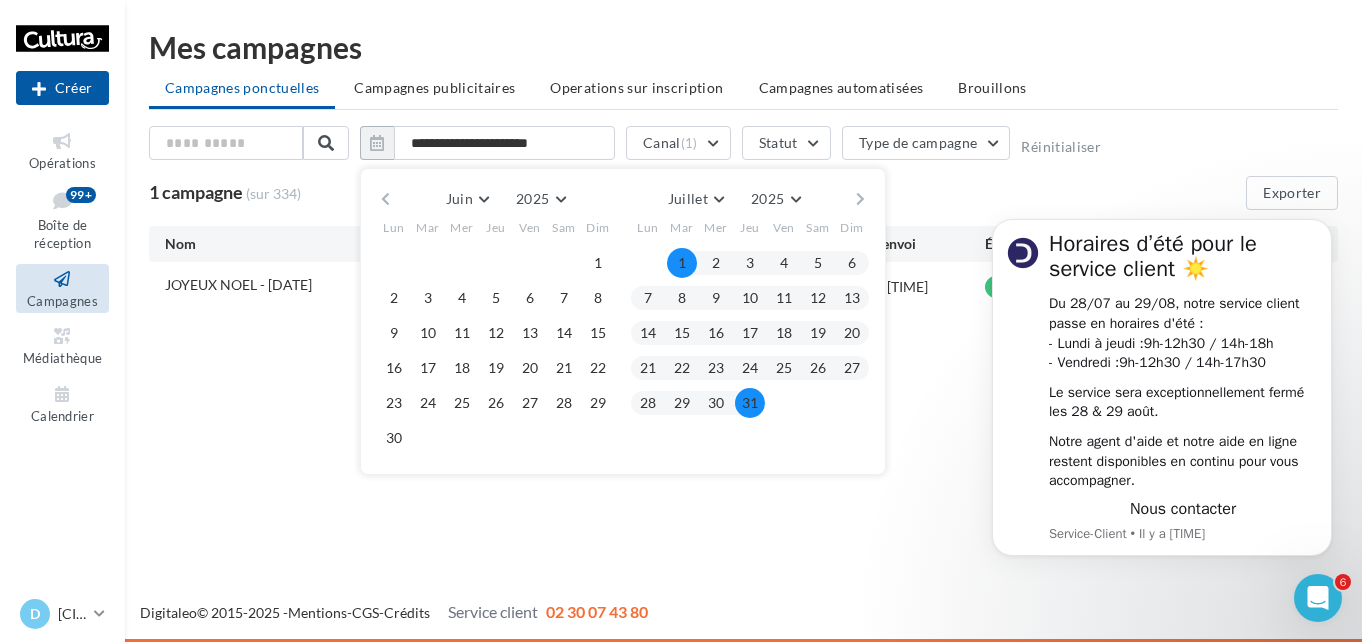 click on "31" at bounding box center [750, 403] 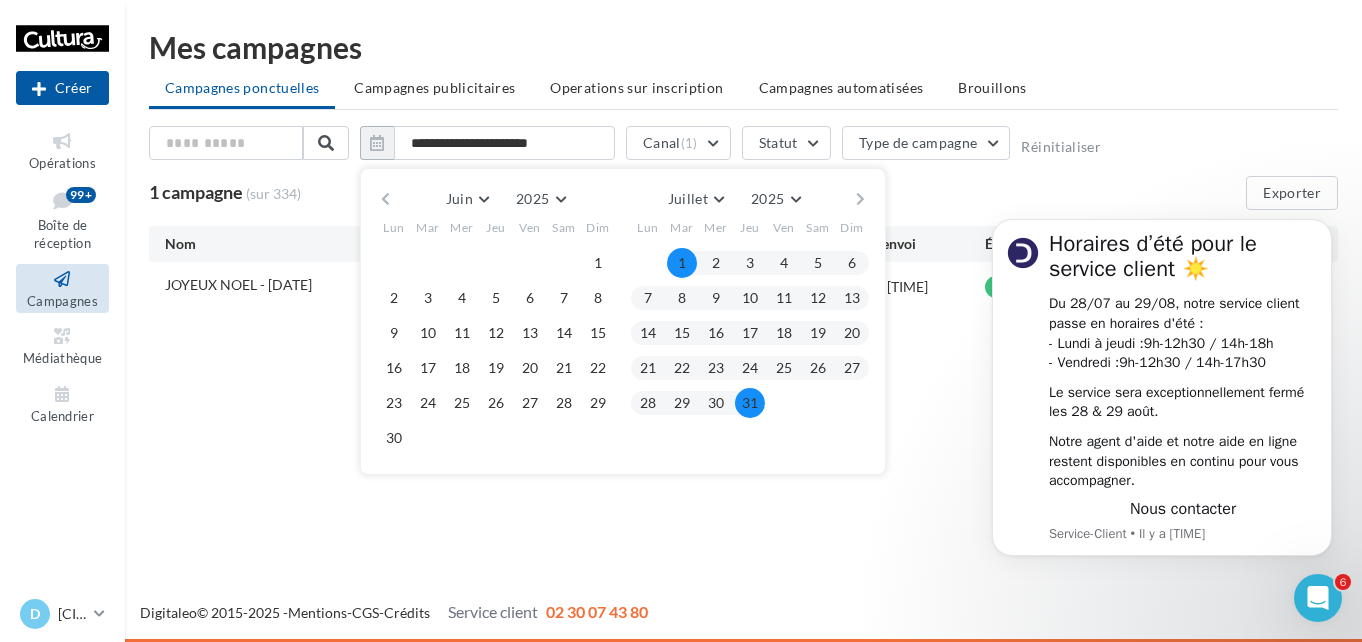 type on "**********" 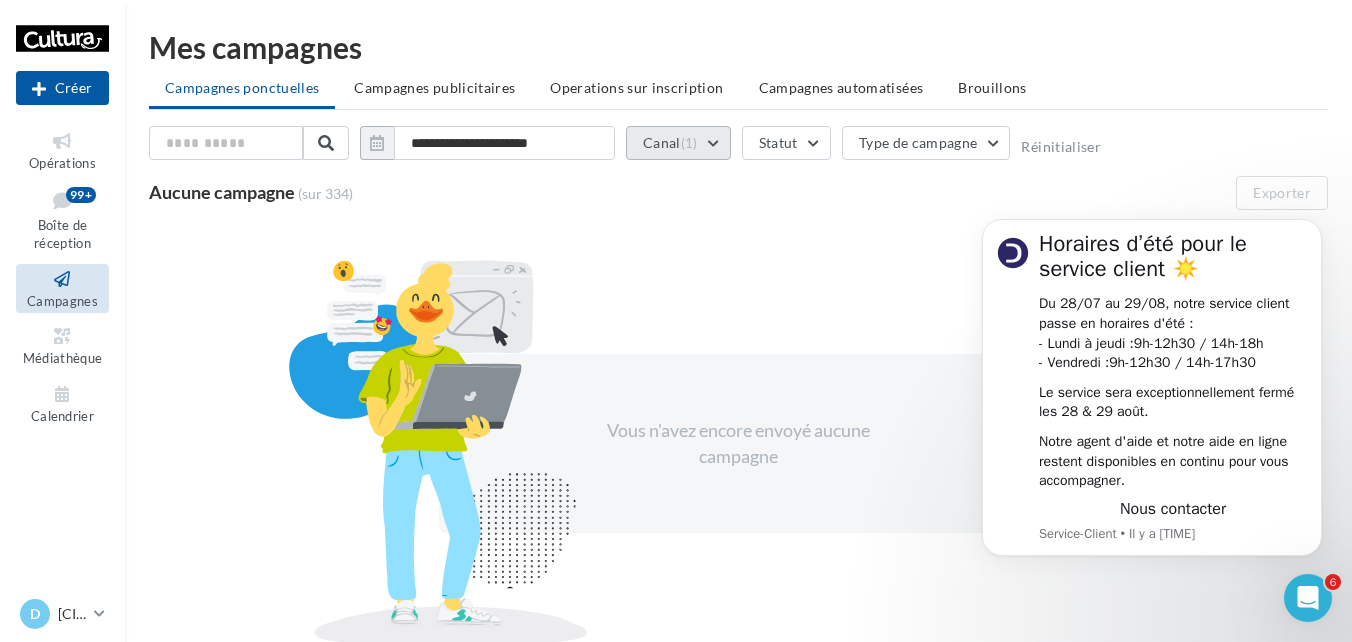 click on "Canal  (1)" at bounding box center [678, 143] 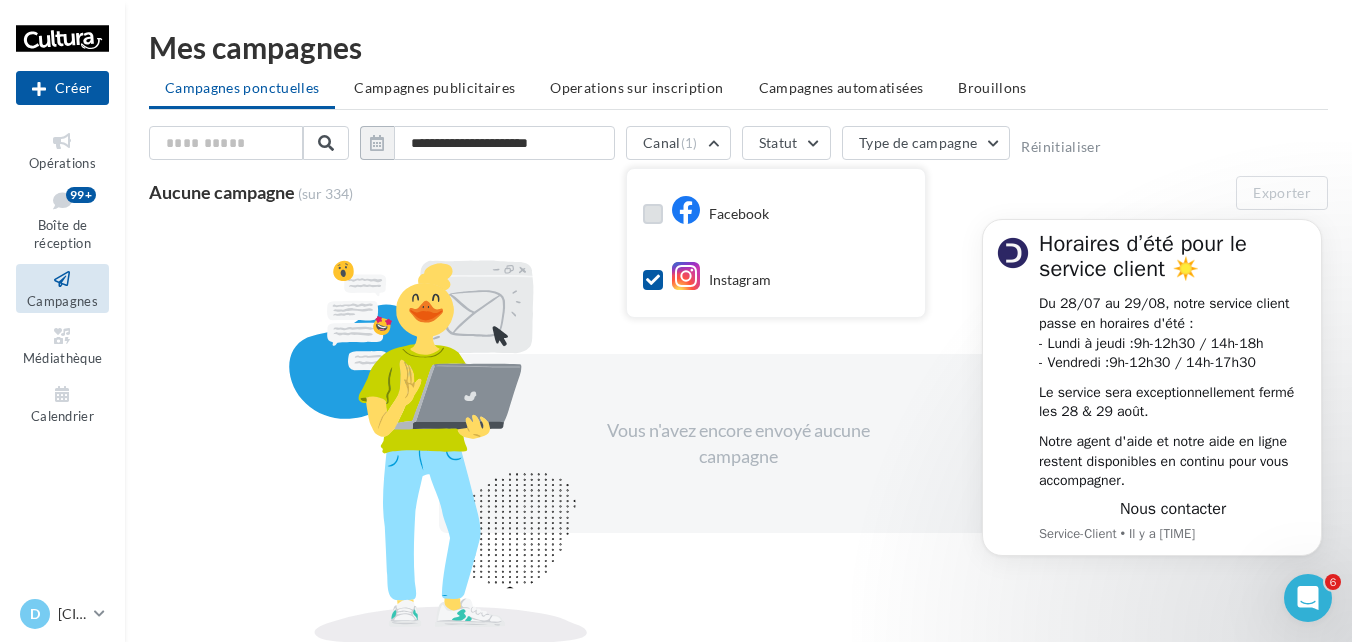 click at bounding box center (653, 214) 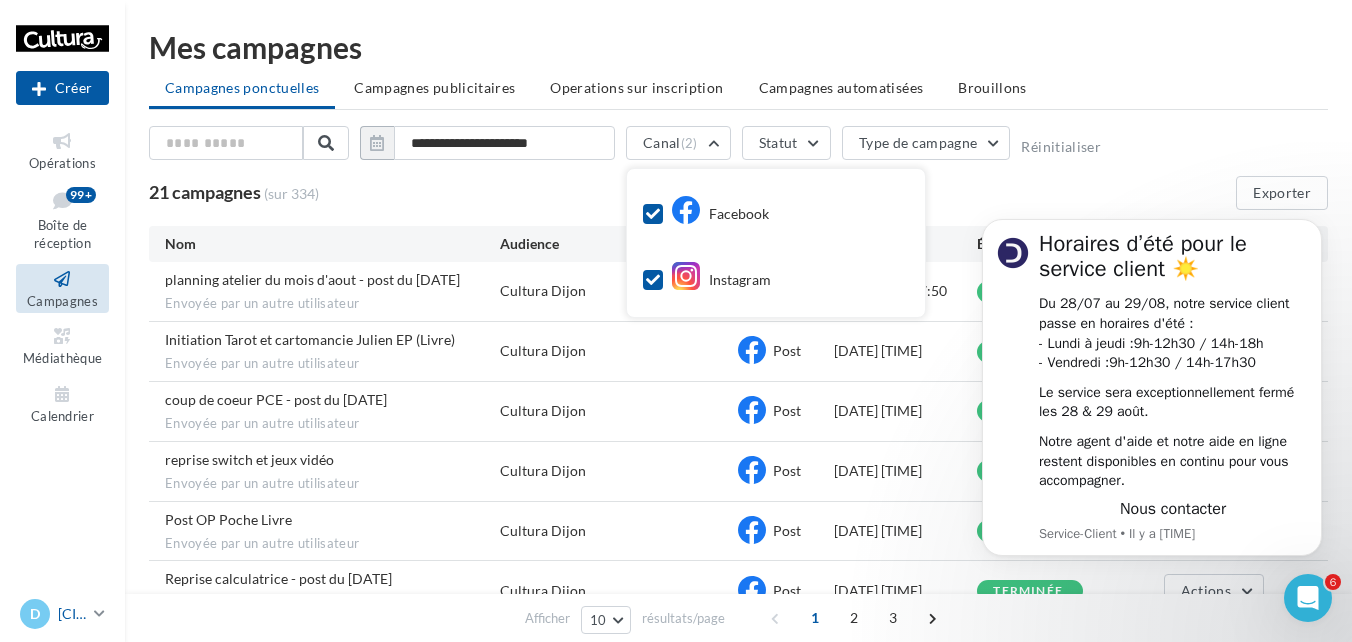 click on "D     Dijon   c.blanchard@cultura.fr" at bounding box center (53, 614) 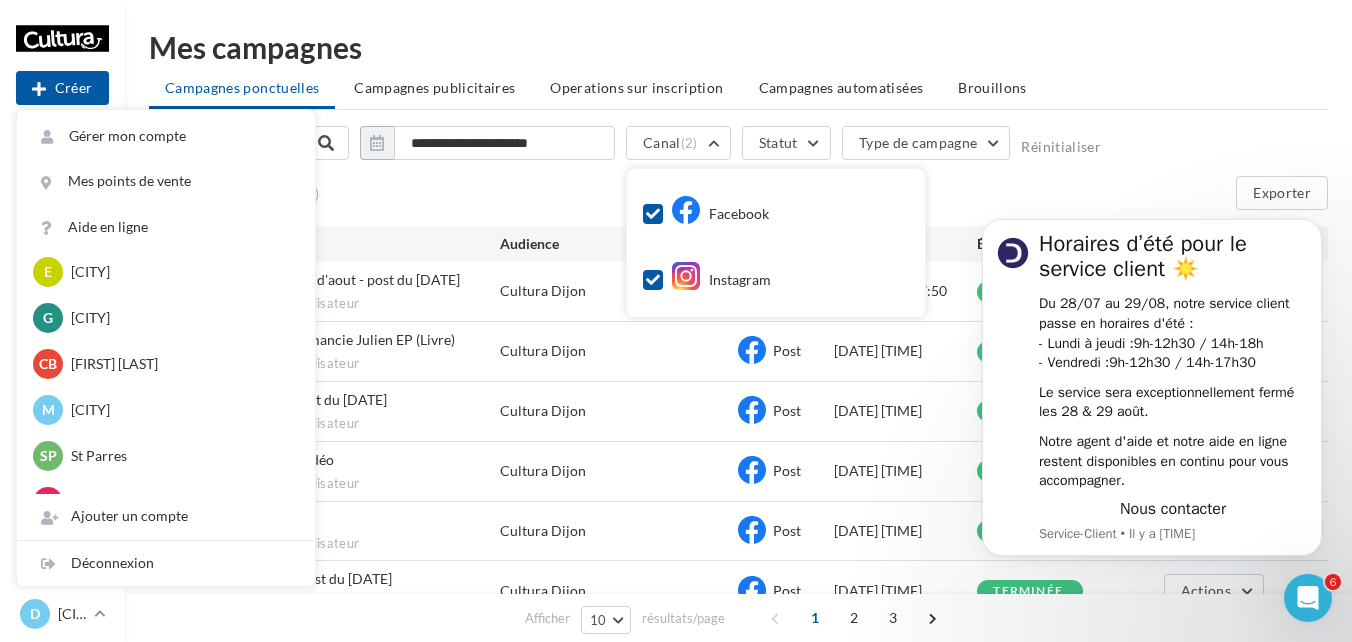 scroll, scrollTop: 300, scrollLeft: 0, axis: vertical 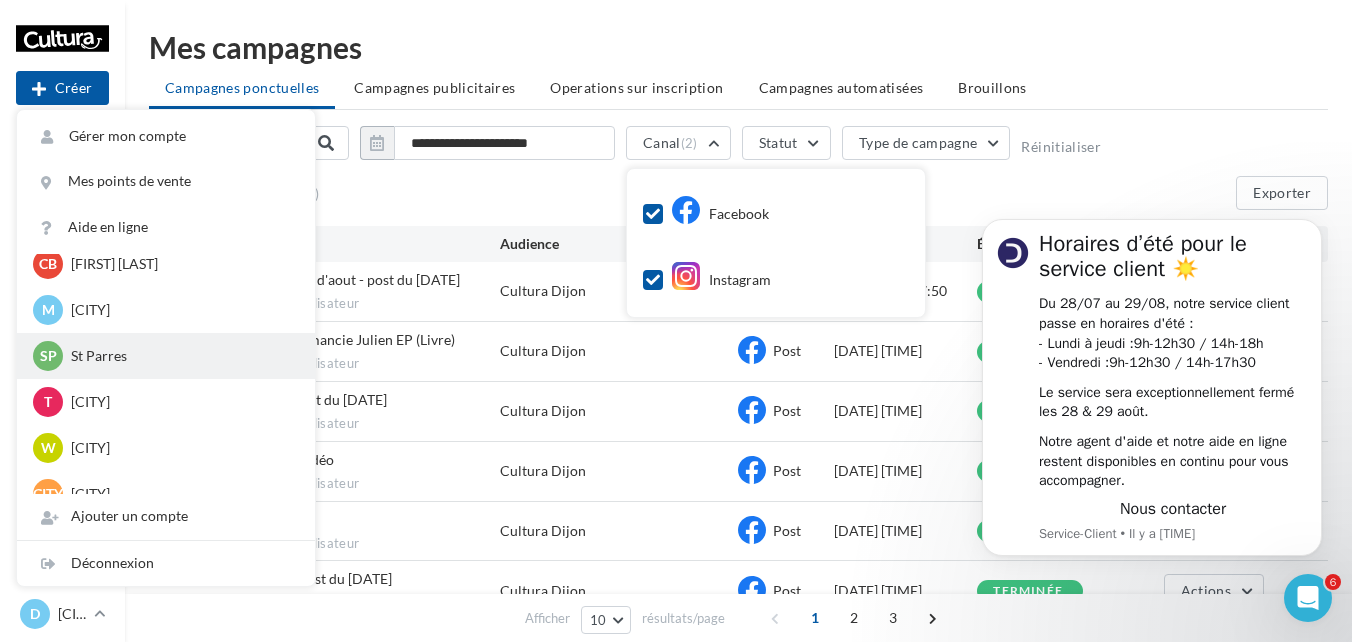 click on "SP     St Parres   c.blanchard12@cultura.fr" at bounding box center [166, 356] 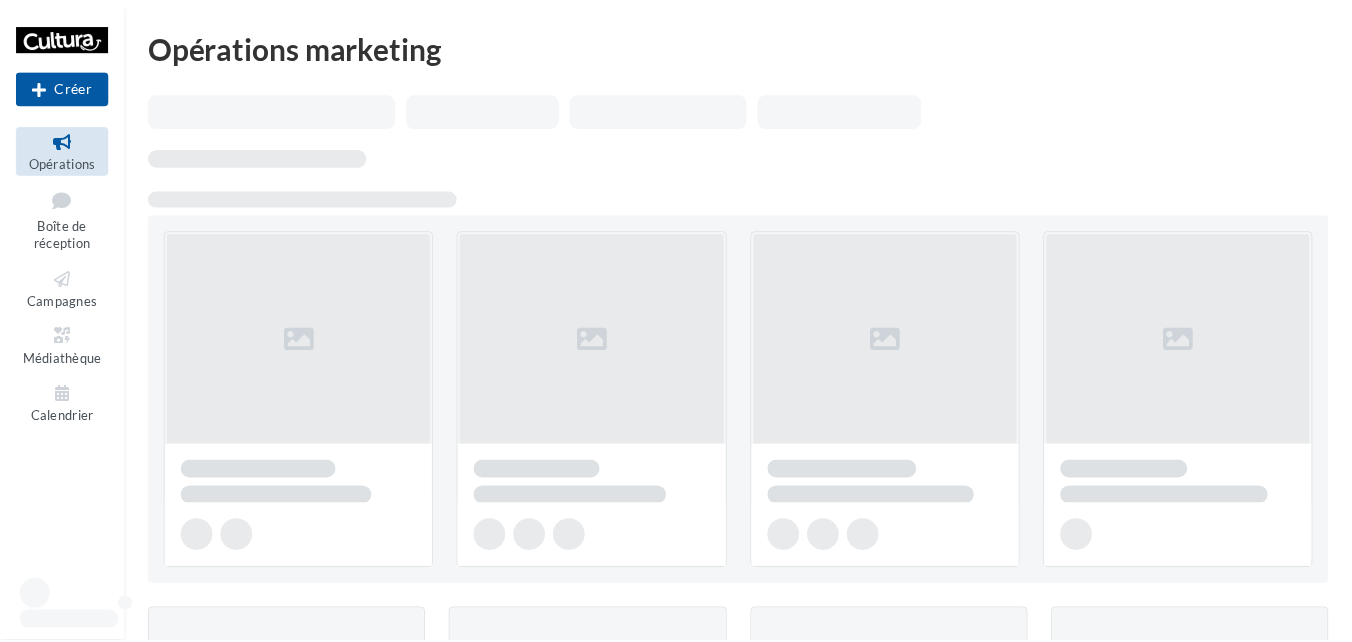 scroll, scrollTop: 0, scrollLeft: 0, axis: both 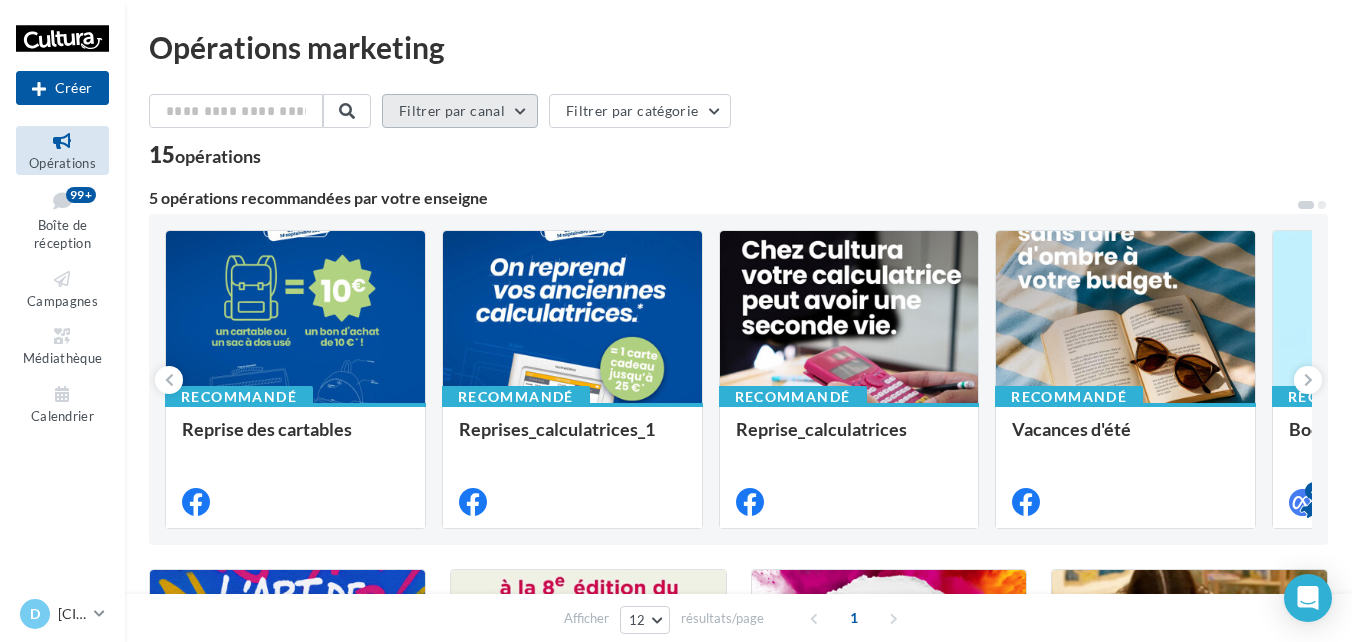click on "Filtrer par canal" at bounding box center [460, 111] 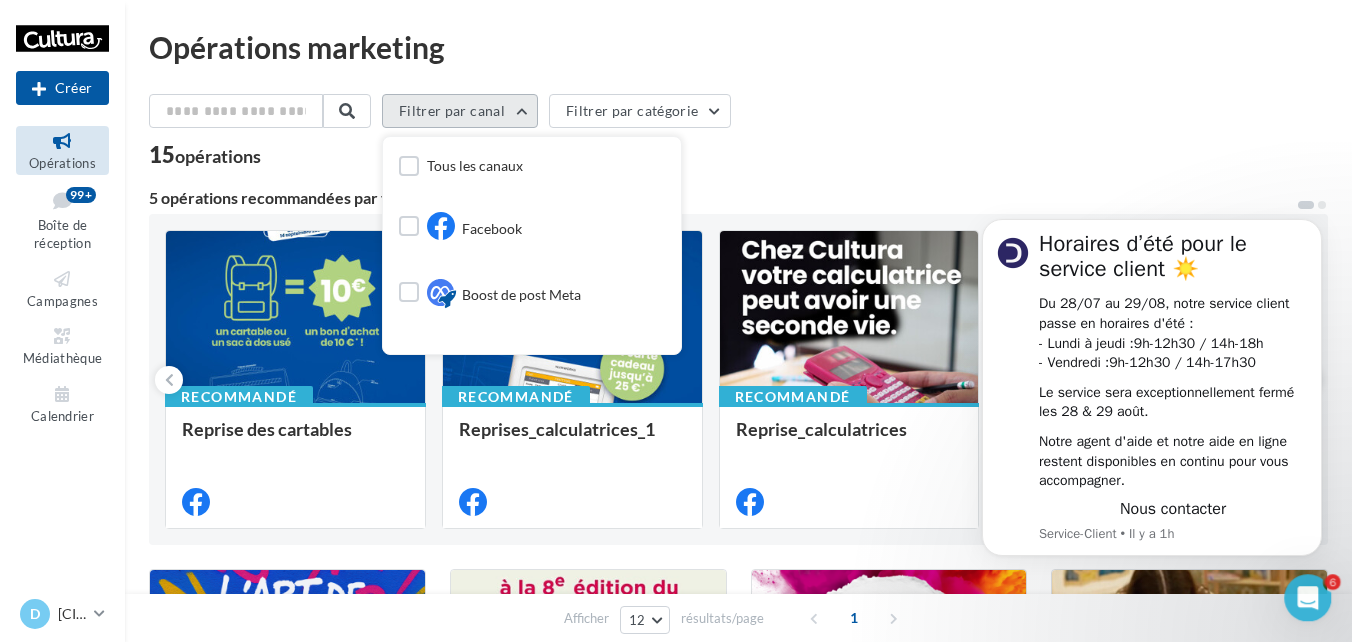 scroll, scrollTop: 0, scrollLeft: 0, axis: both 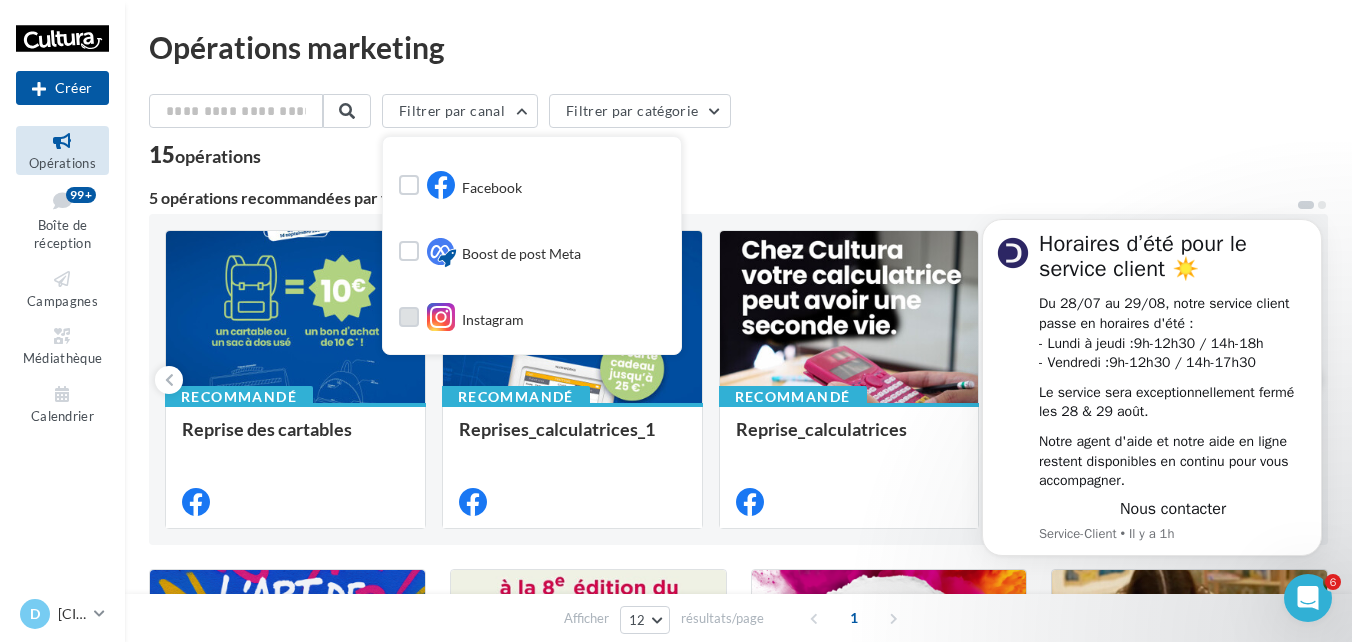 click at bounding box center (409, 317) 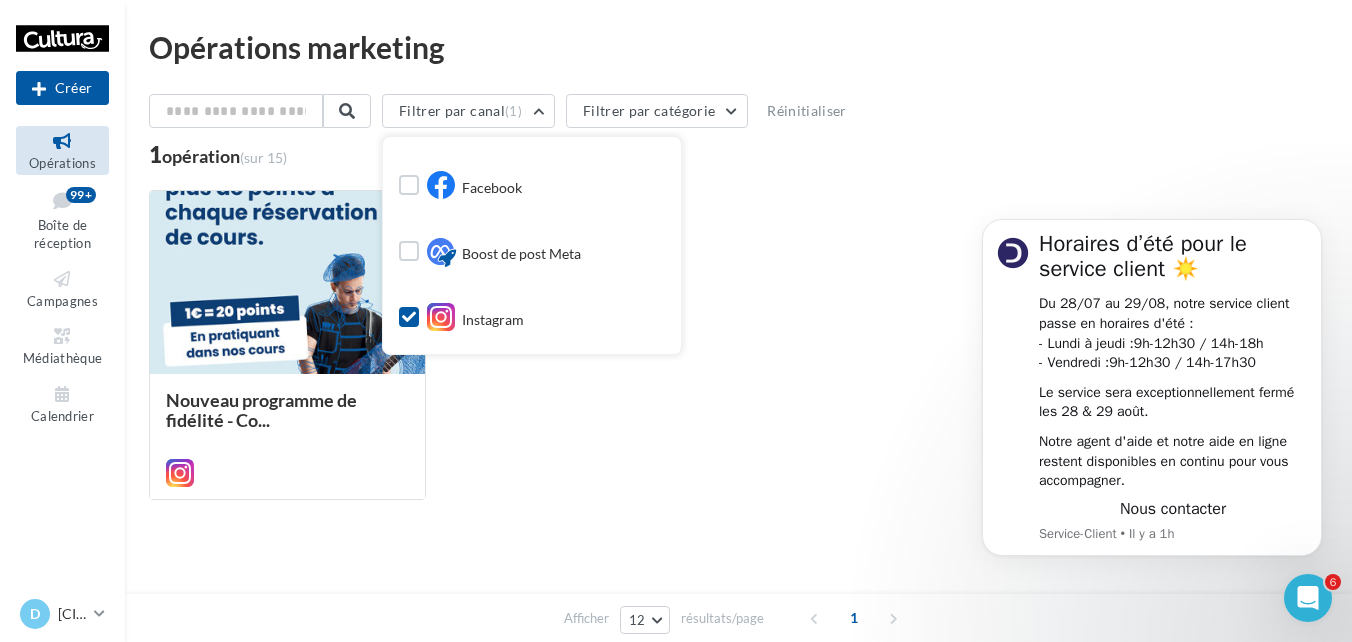 click on "Filtrer par canal  (1)                 Tous les canaux               Facebook               Boost de post Meta               Instagram             Filtrer par catégorie
Réinitialiser
1
opération
(sur 15)
Nouveau programme de fidélité - Co...                                Afficher   12         12     24     48     96         résultats/page     1" at bounding box center (738, 329) 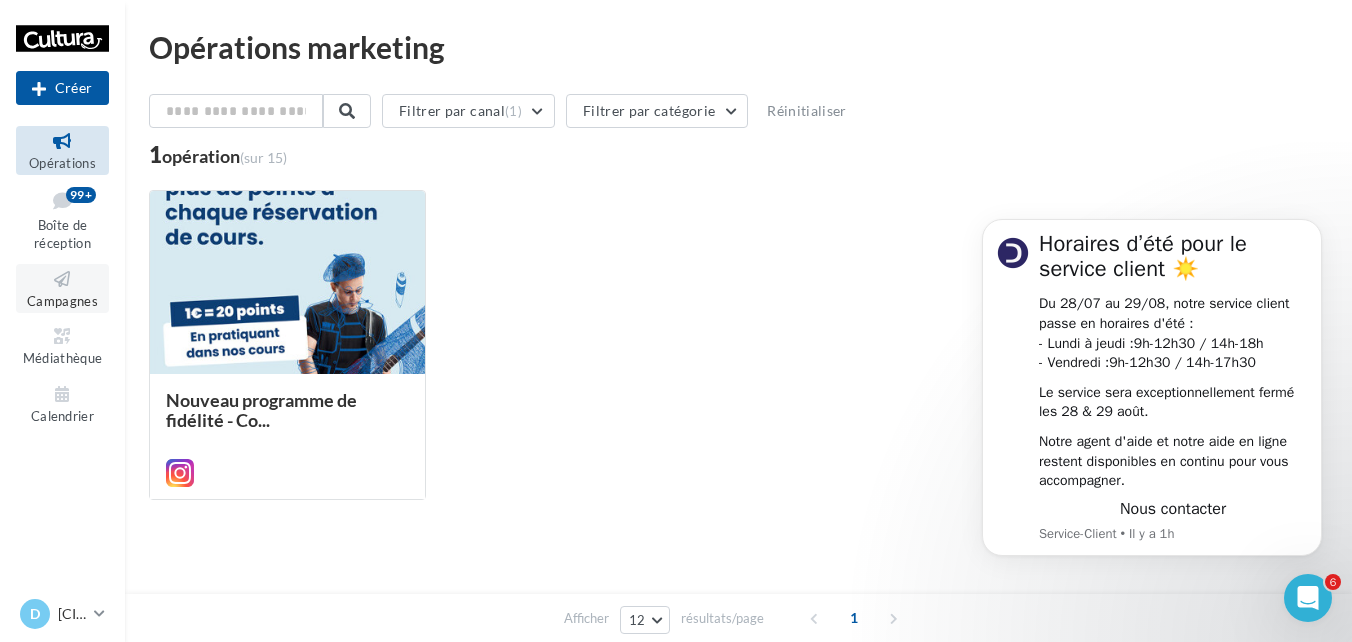 click at bounding box center [62, 279] 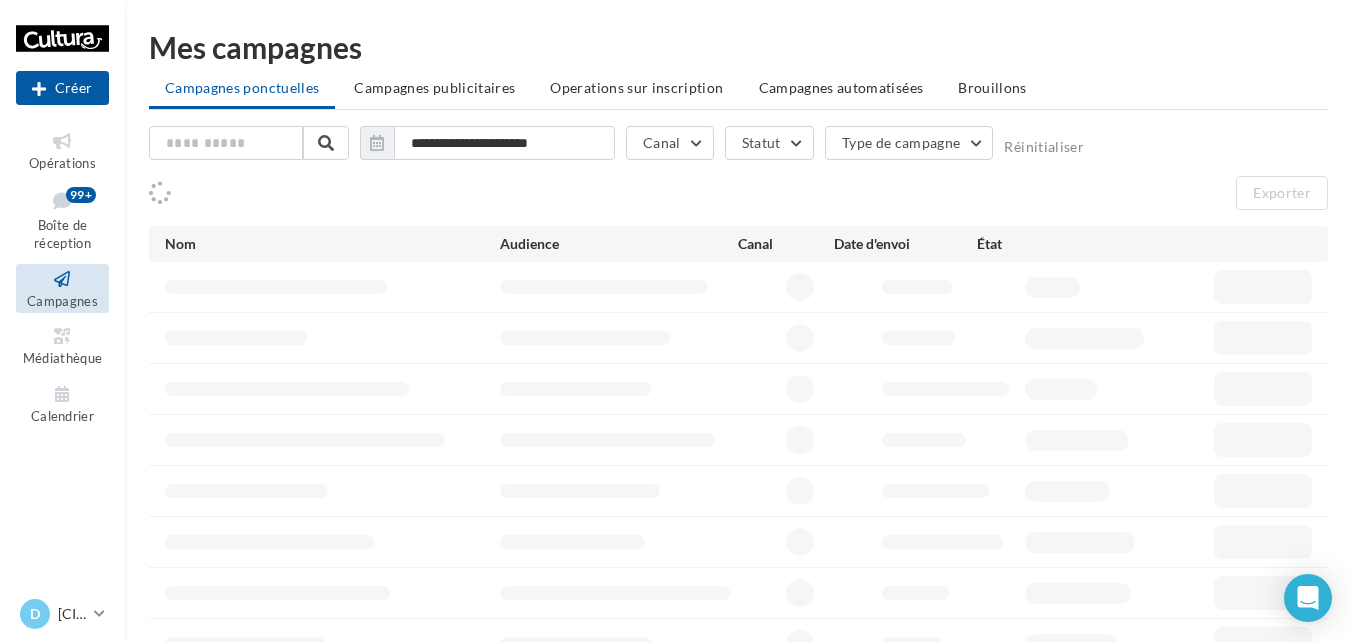 scroll, scrollTop: 0, scrollLeft: 0, axis: both 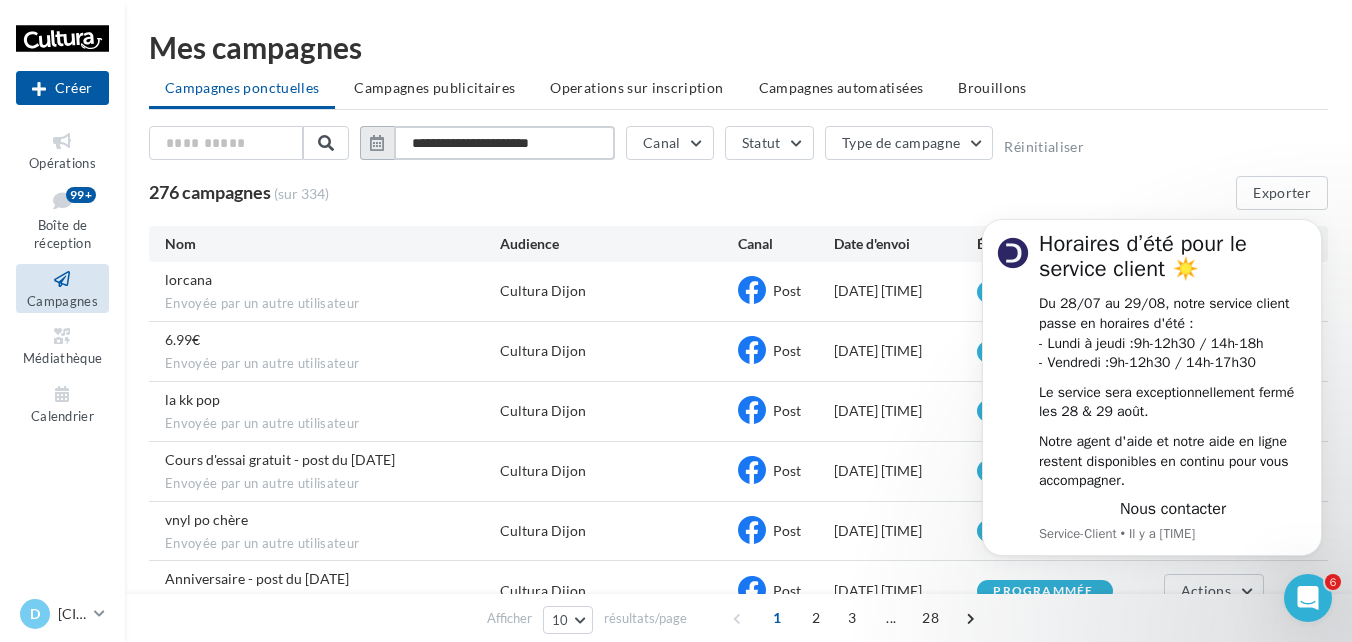 click on "**********" at bounding box center [504, 143] 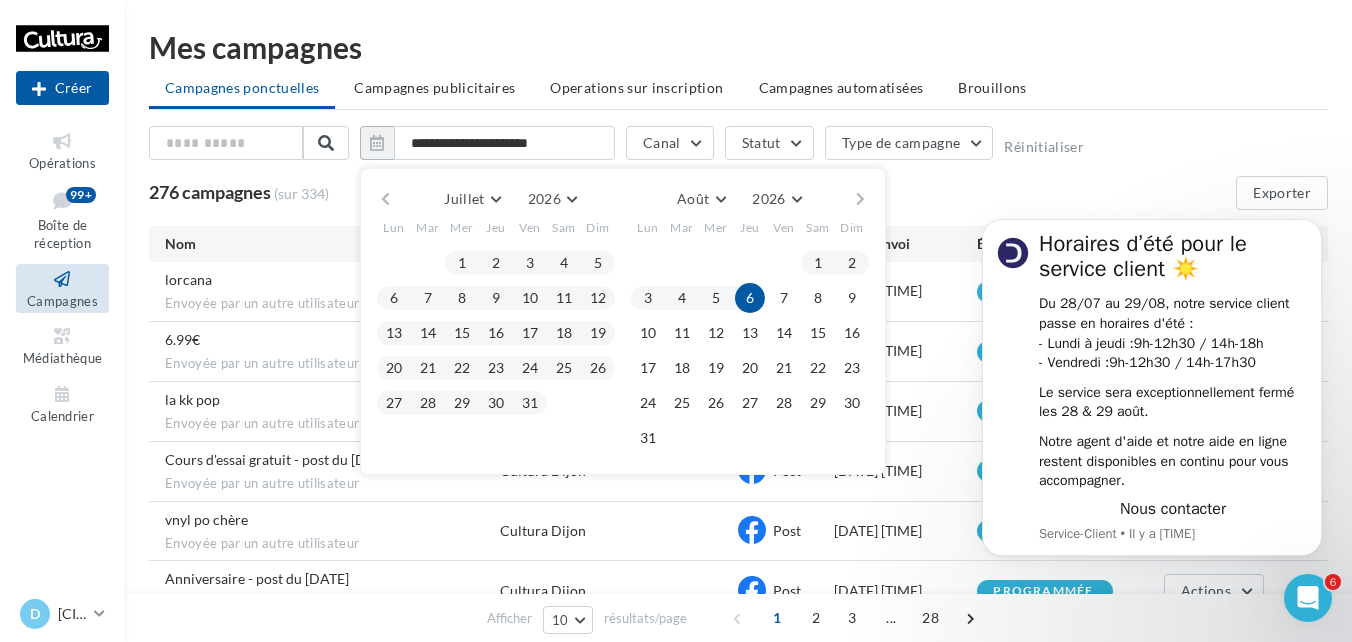 click at bounding box center [385, 199] 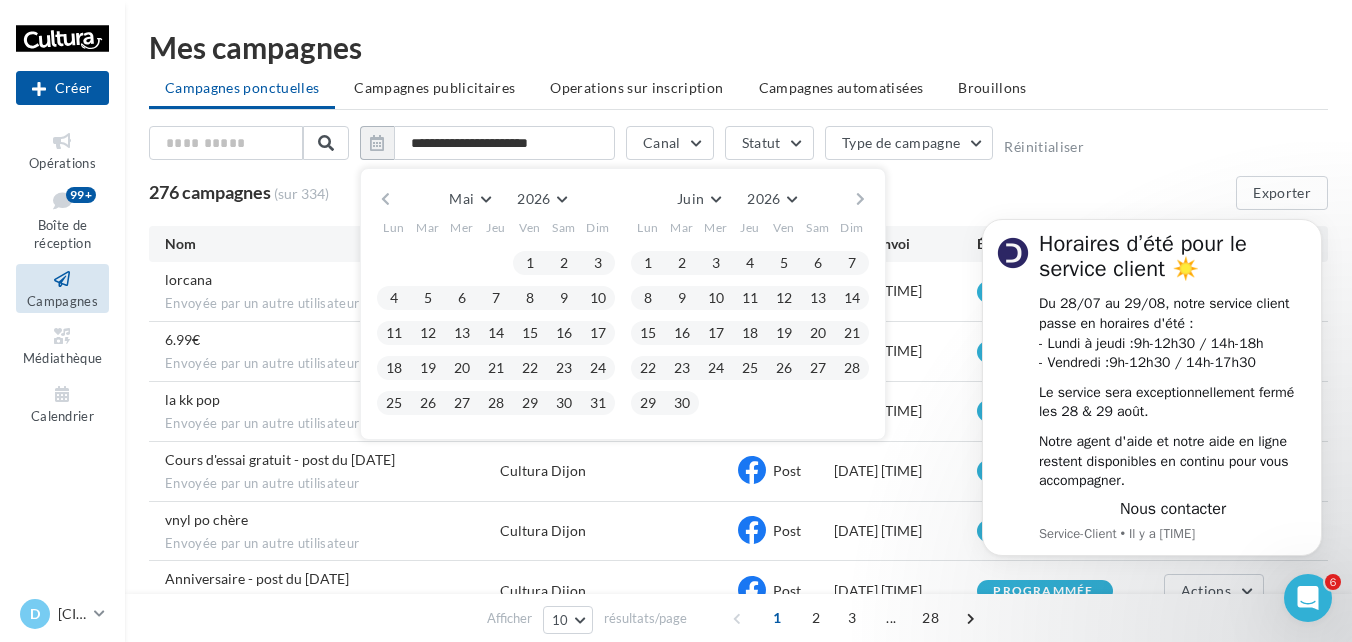 click at bounding box center [385, 199] 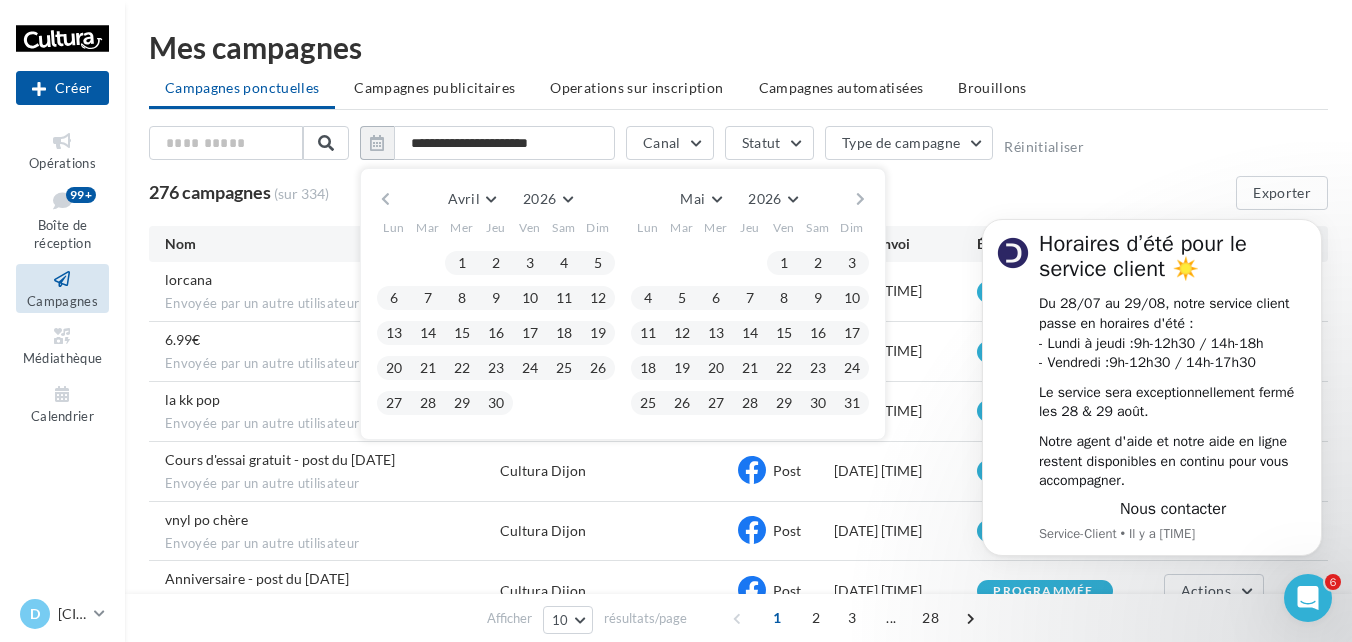 click at bounding box center [385, 199] 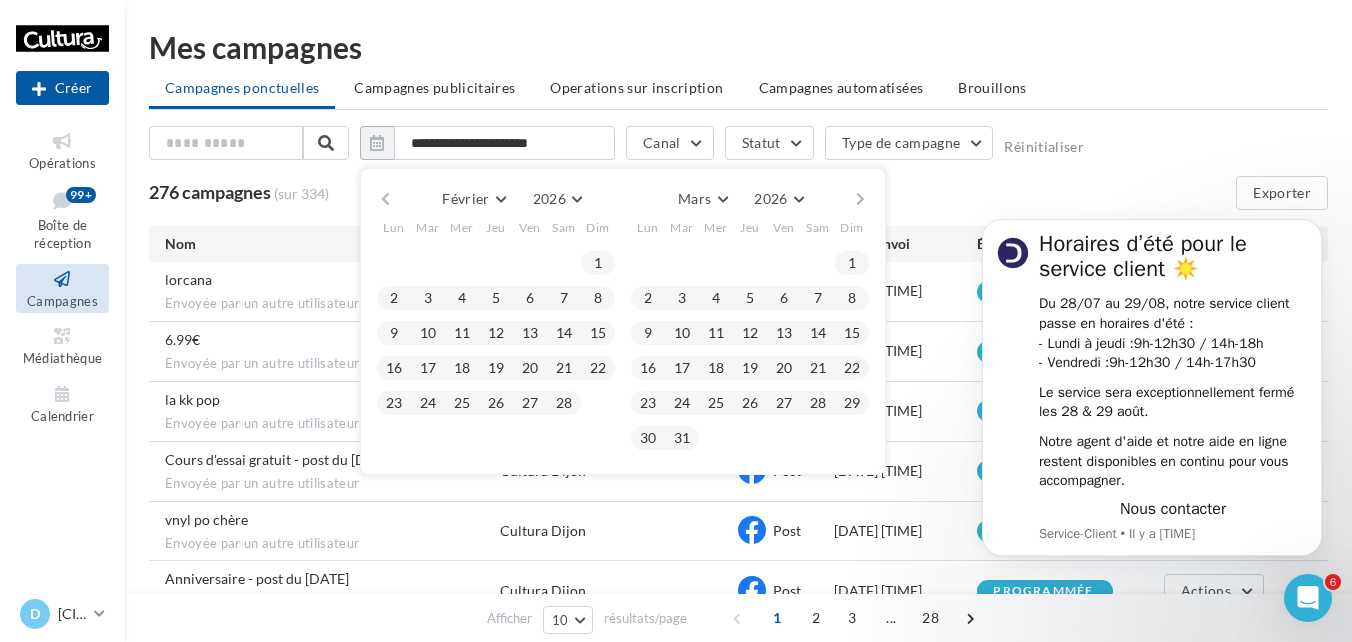 click at bounding box center [385, 199] 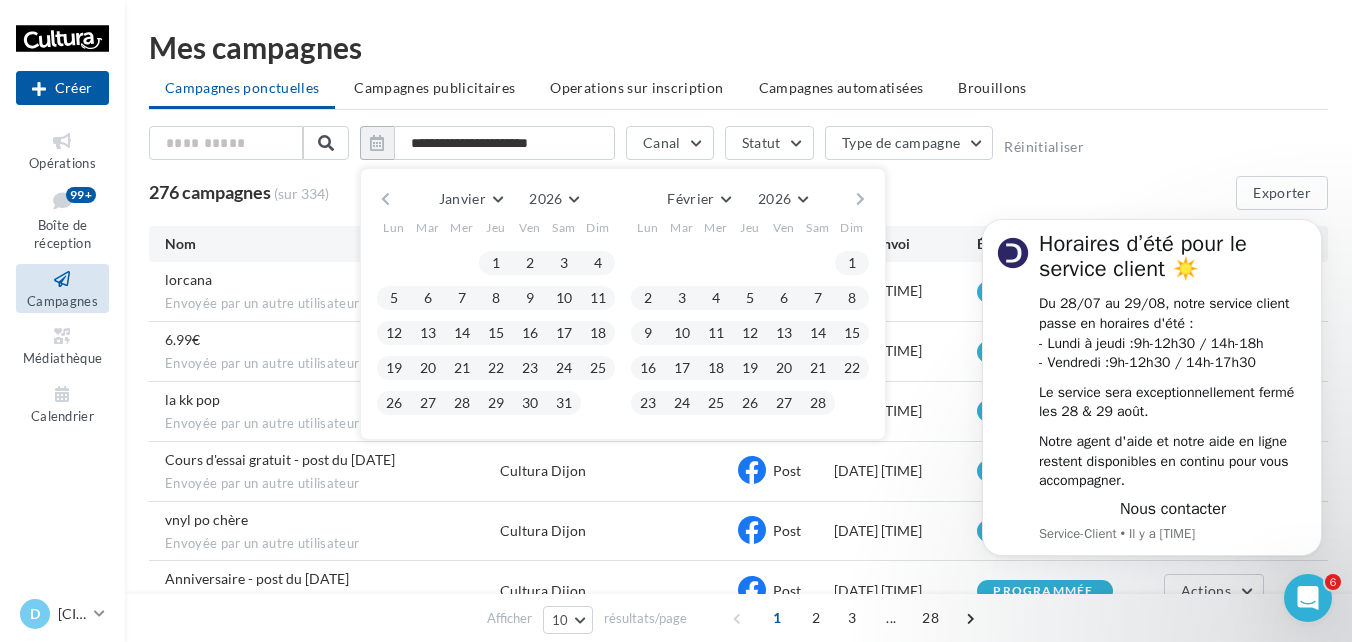 click at bounding box center (385, 199) 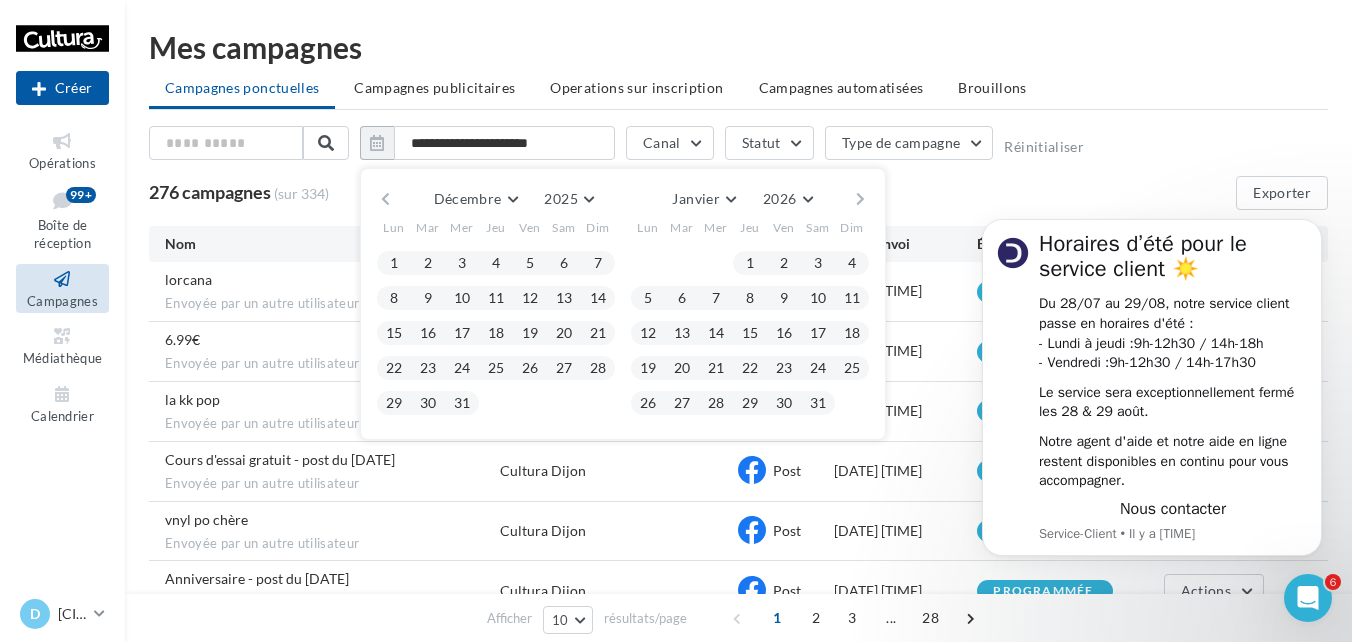 click at bounding box center (385, 199) 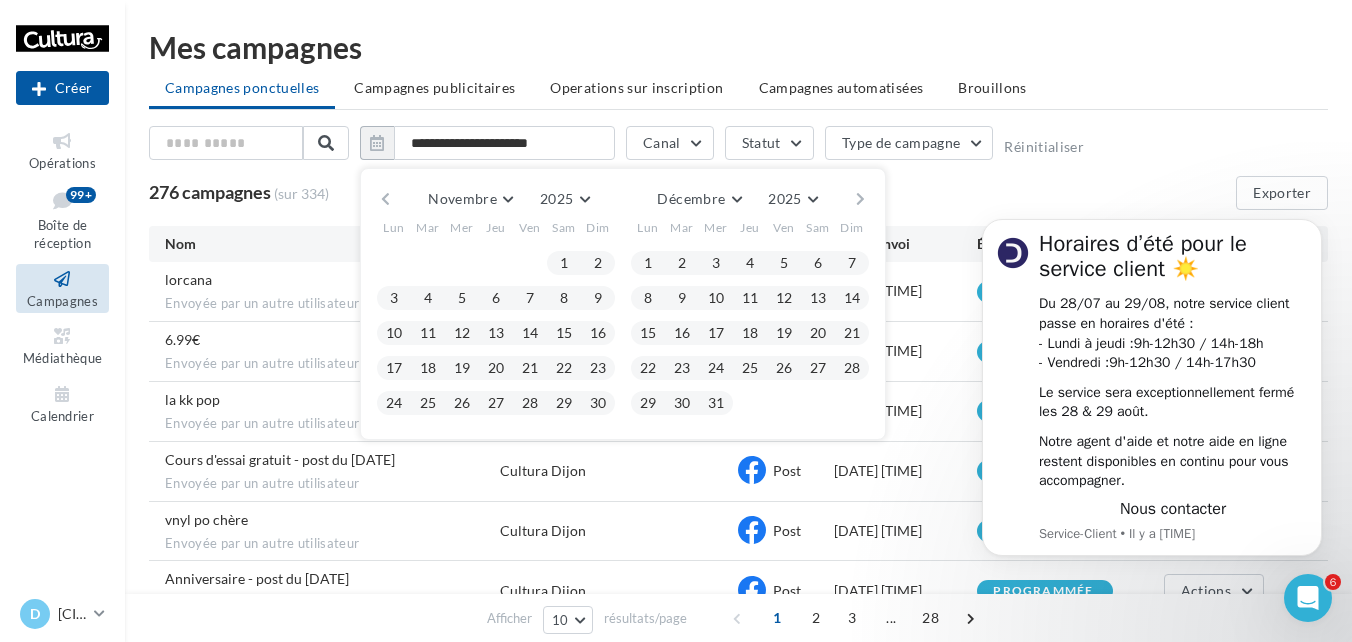 click at bounding box center [385, 199] 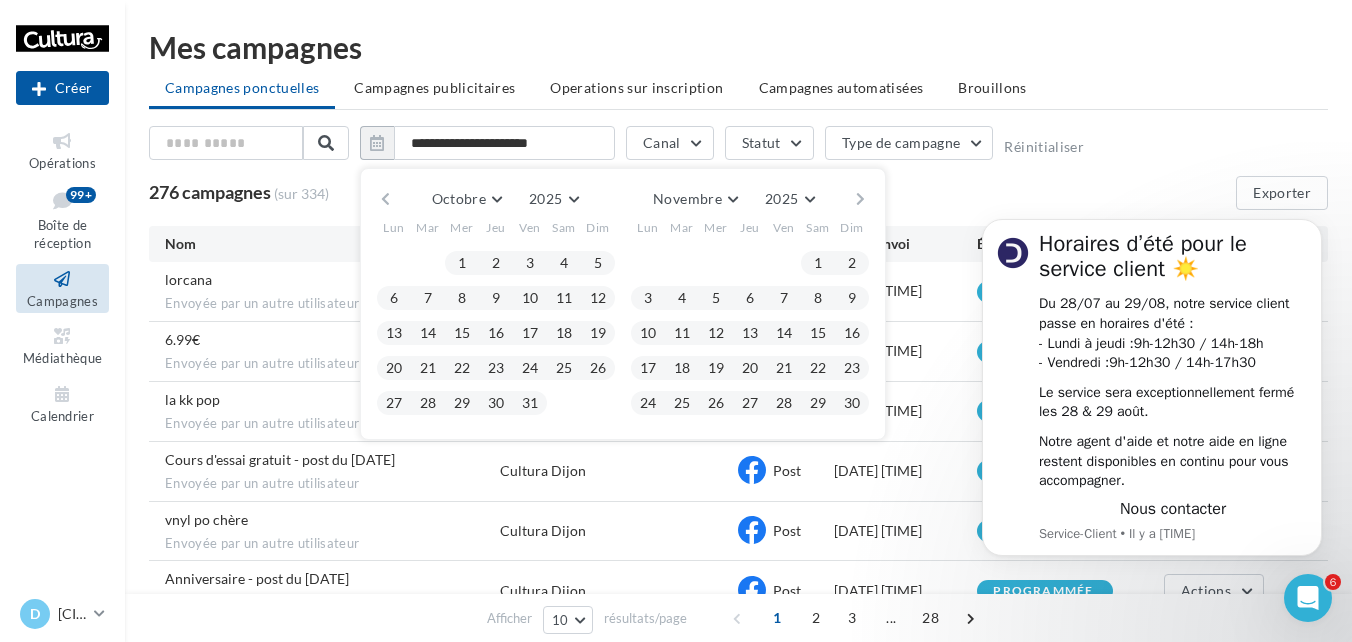 click at bounding box center [385, 199] 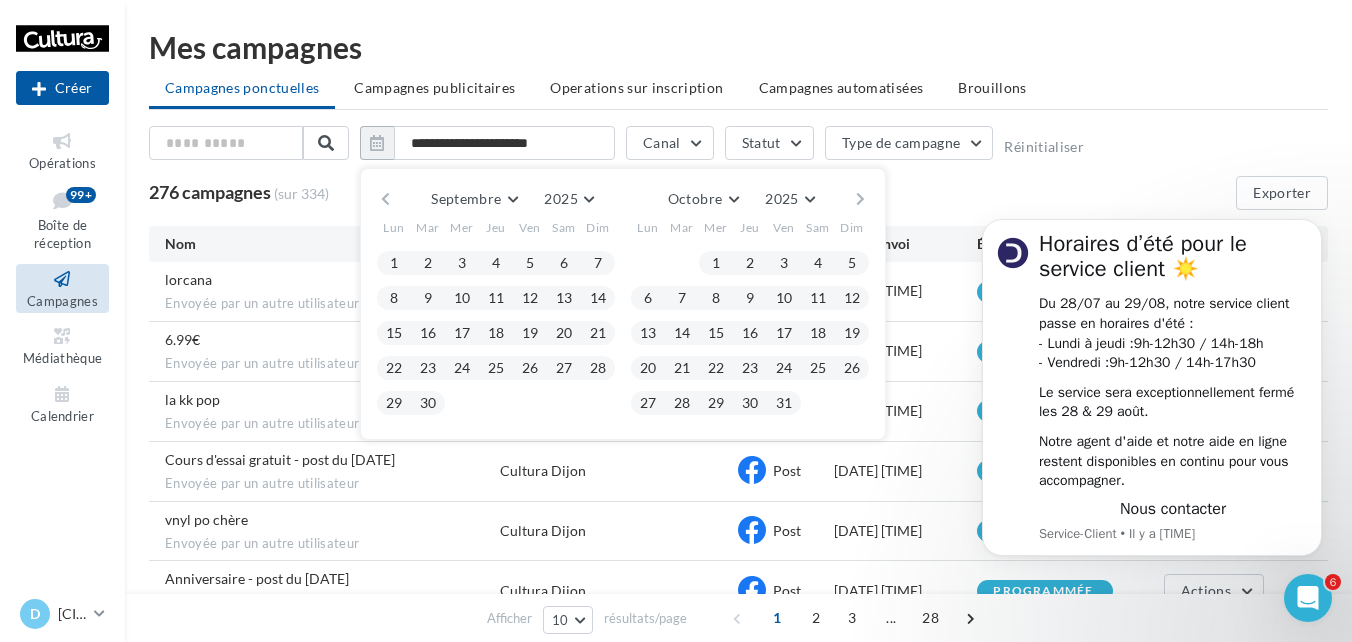click at bounding box center [385, 199] 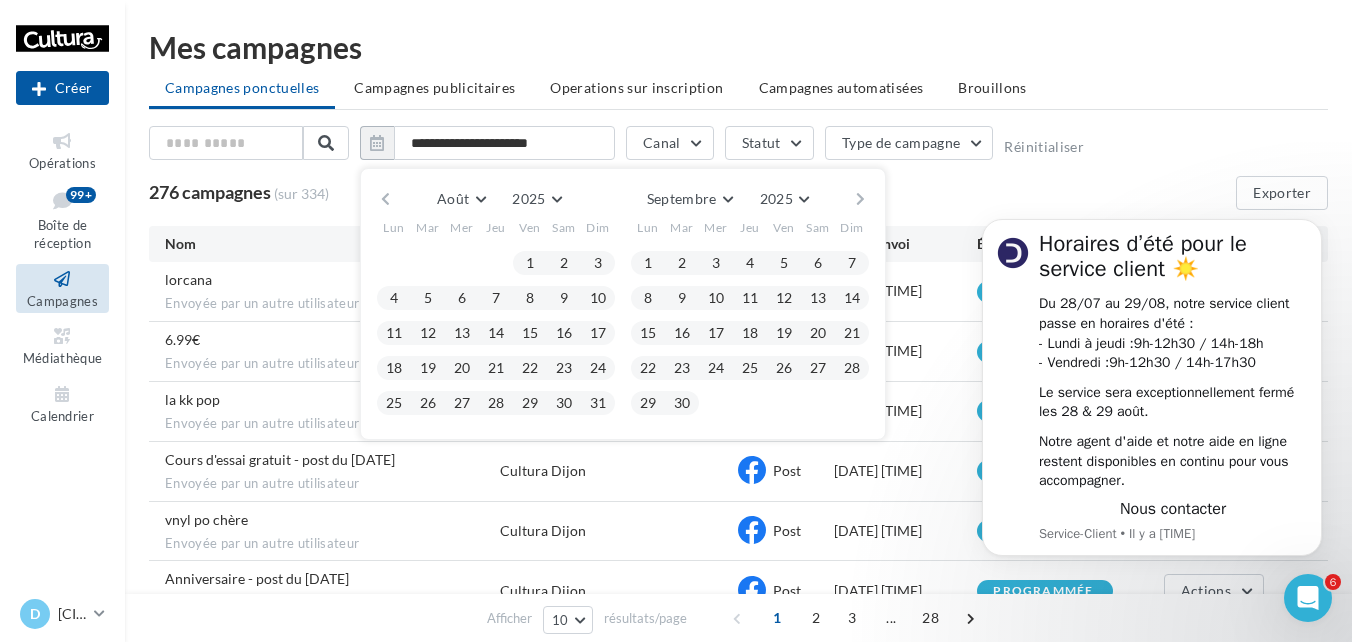 click at bounding box center (385, 199) 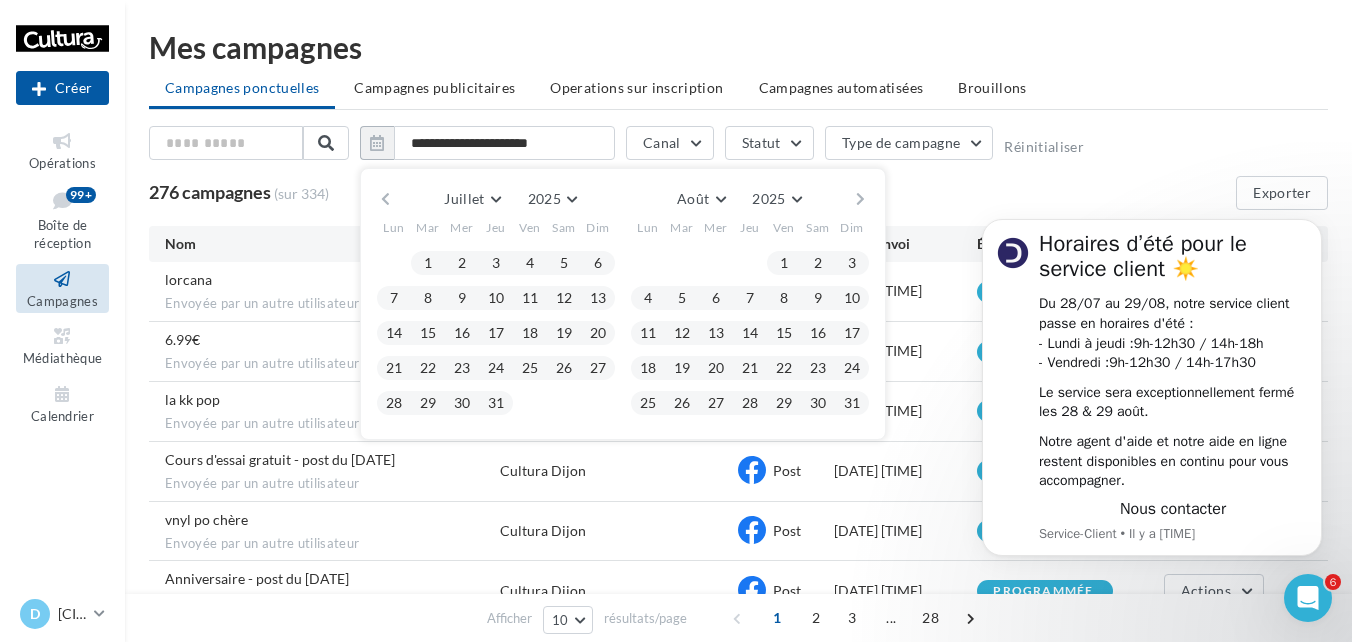 click at bounding box center [385, 199] 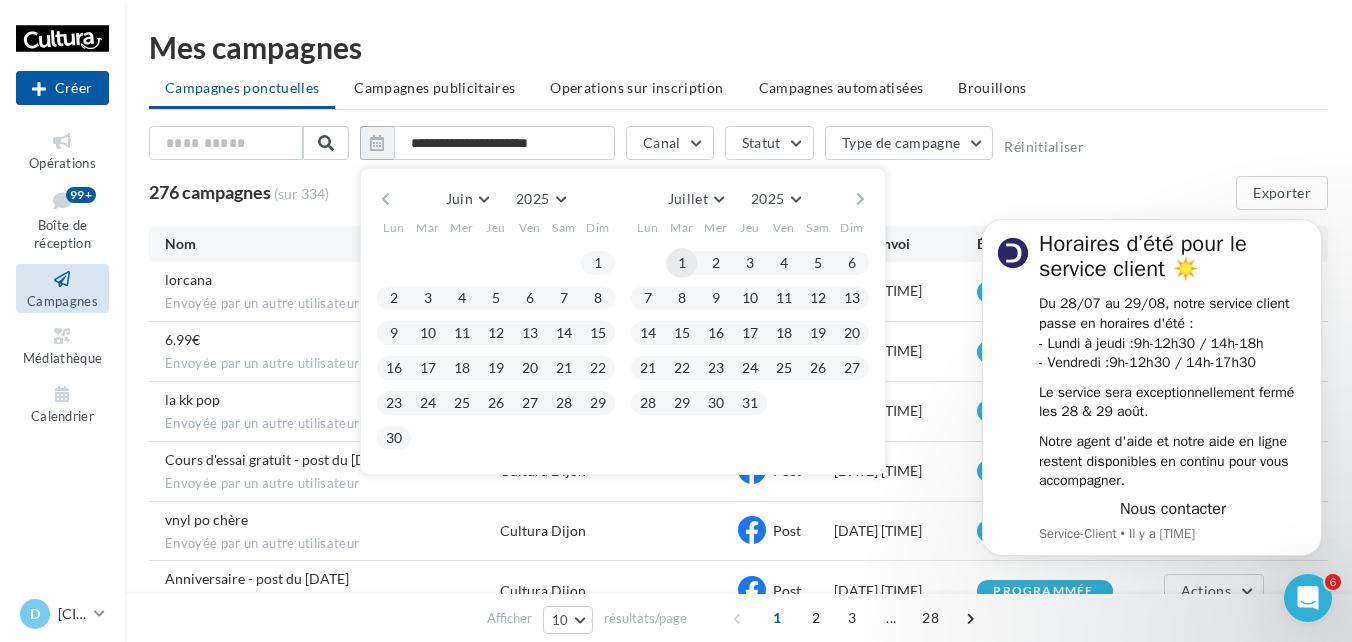 click on "1" at bounding box center (682, 263) 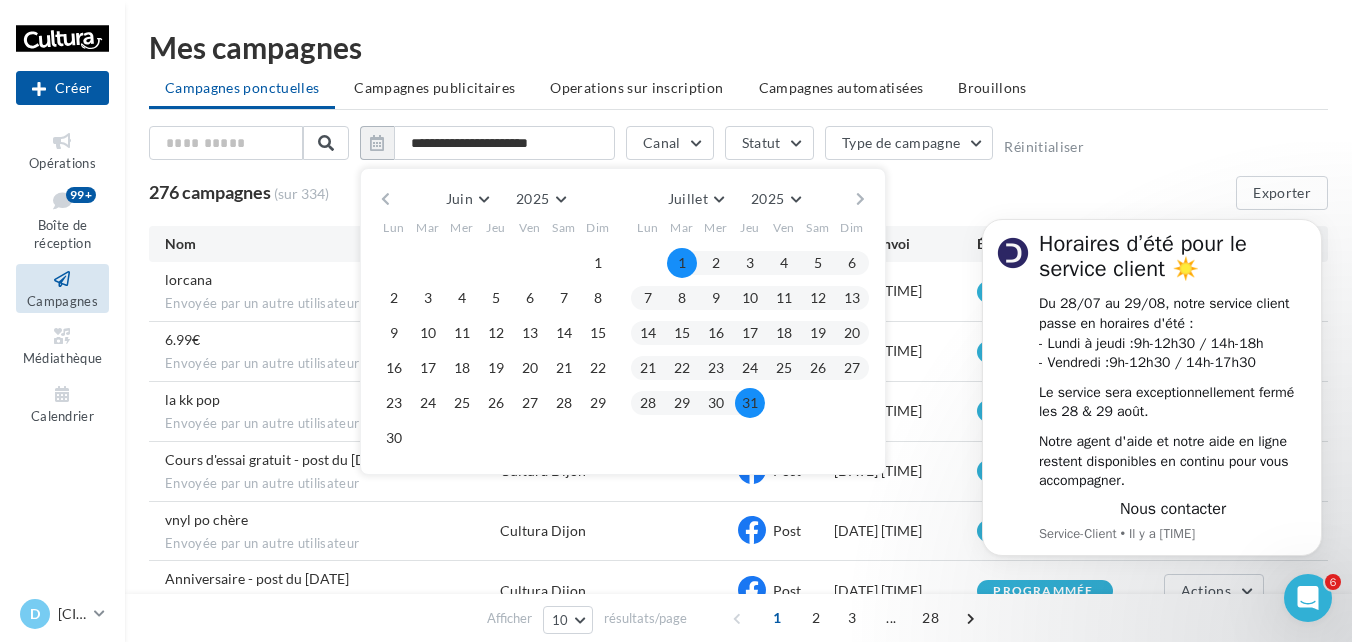 click on "31" at bounding box center (750, 403) 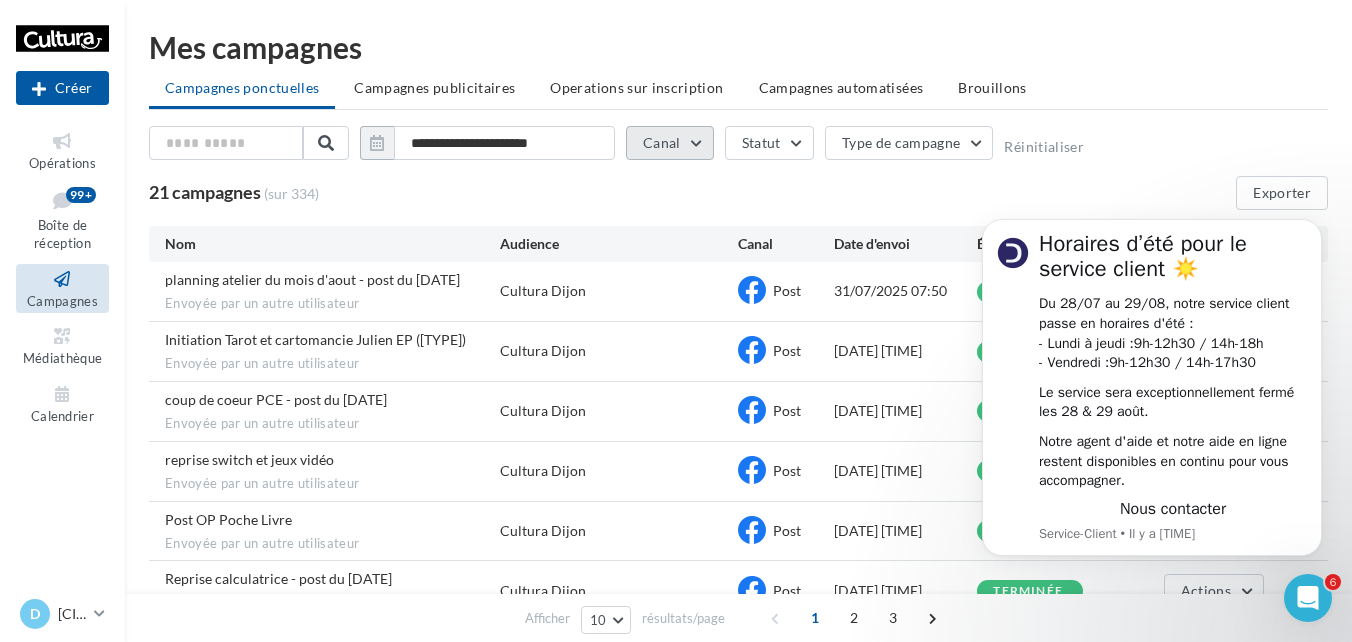 click on "Canal" at bounding box center [670, 143] 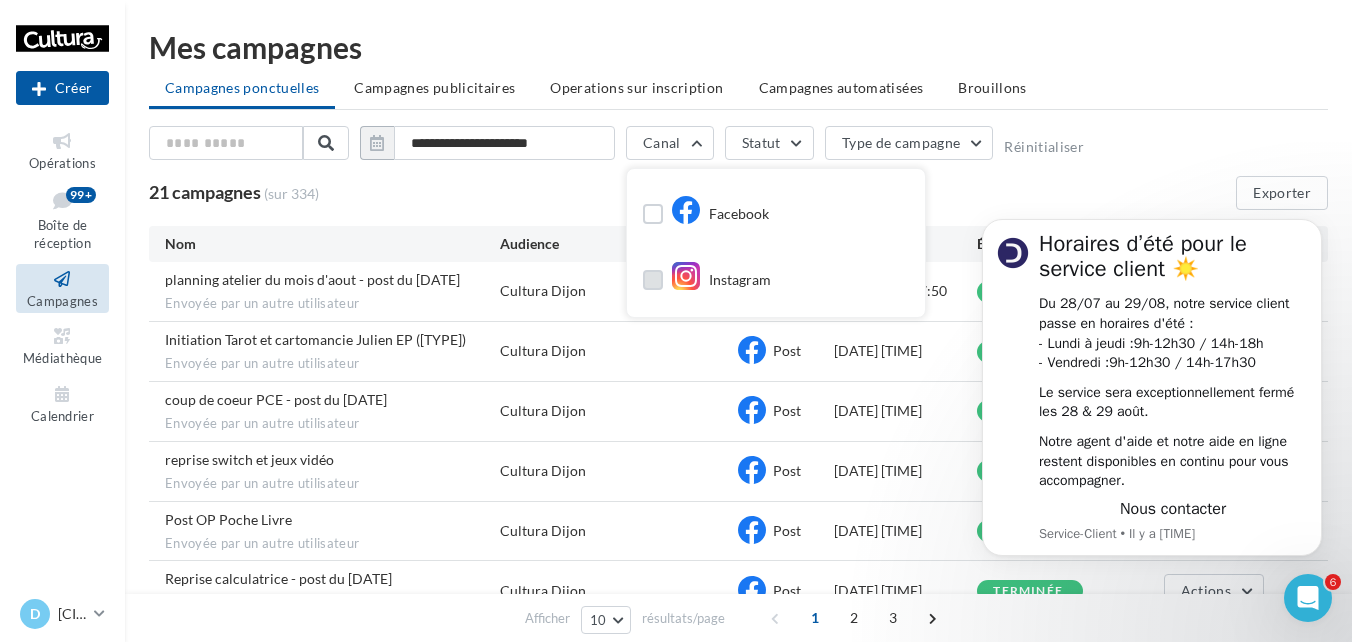 click at bounding box center (653, 280) 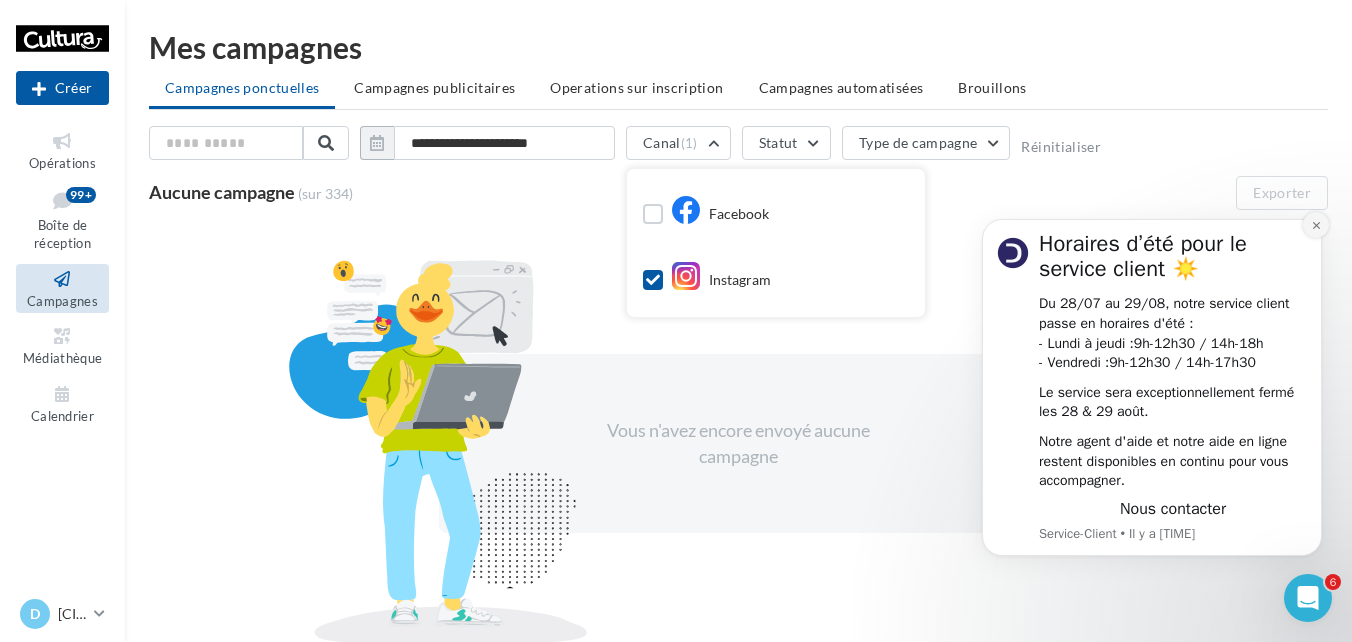 click 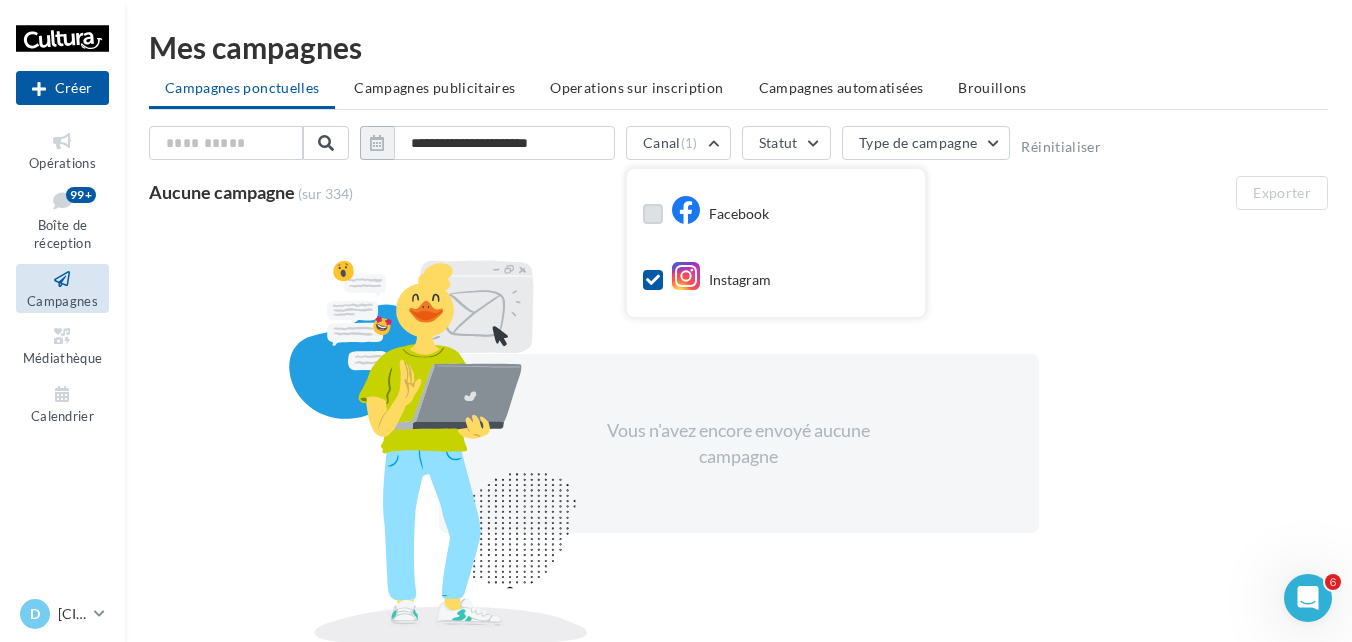 click at bounding box center (653, 214) 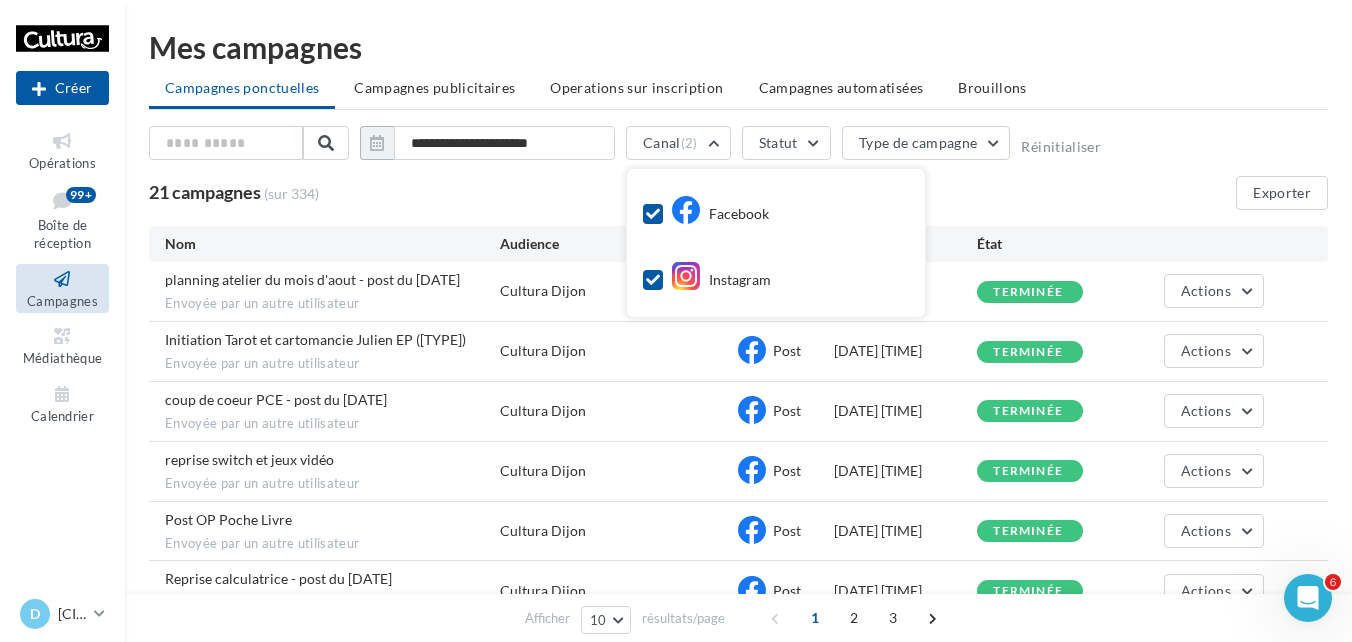 click at bounding box center (653, 280) 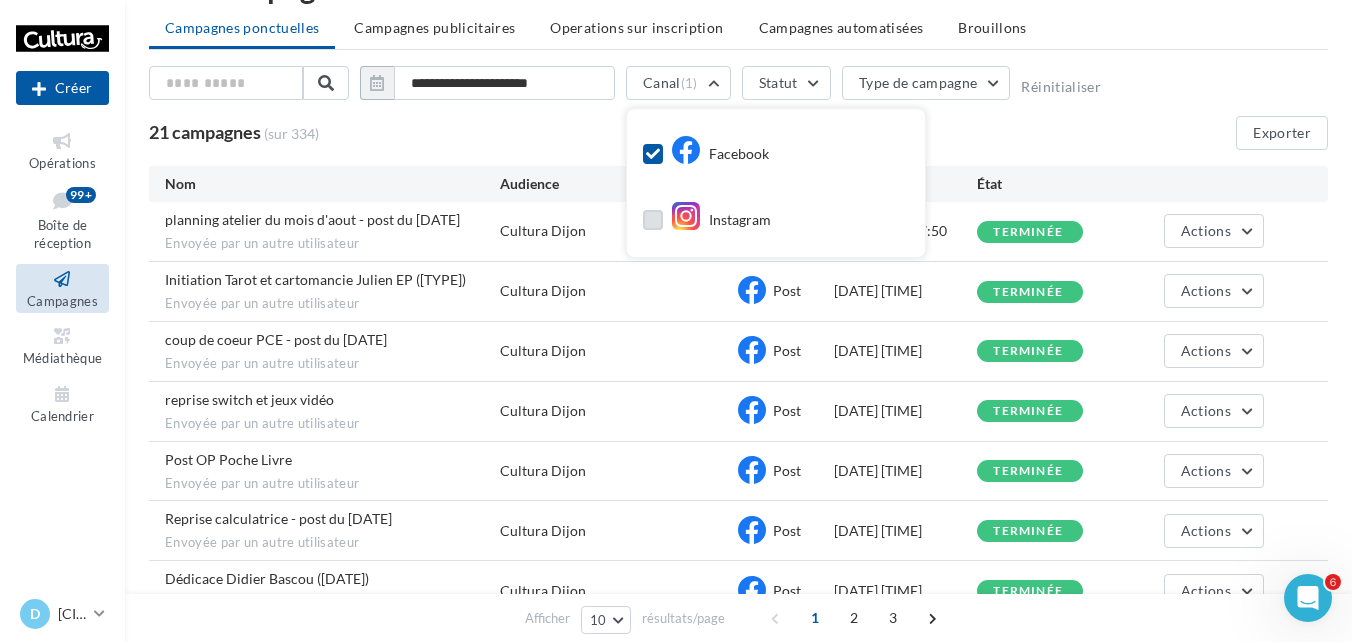 scroll, scrollTop: 0, scrollLeft: 0, axis: both 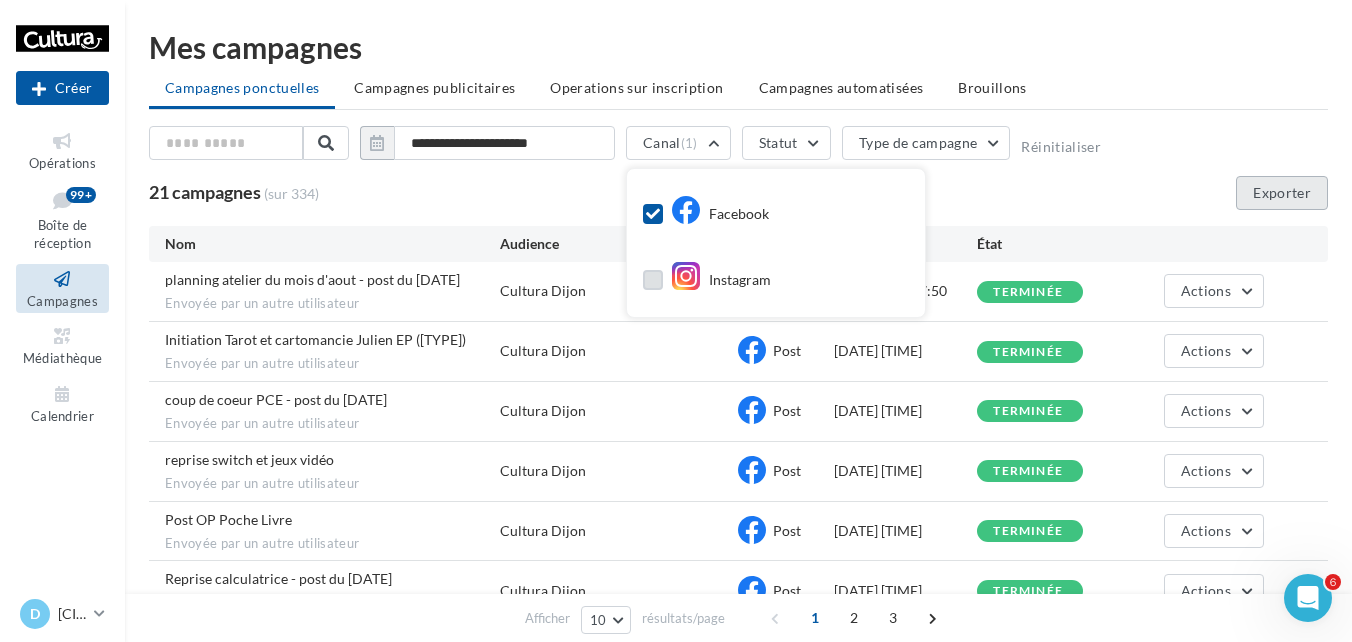 click on "Exporter" at bounding box center (1282, 193) 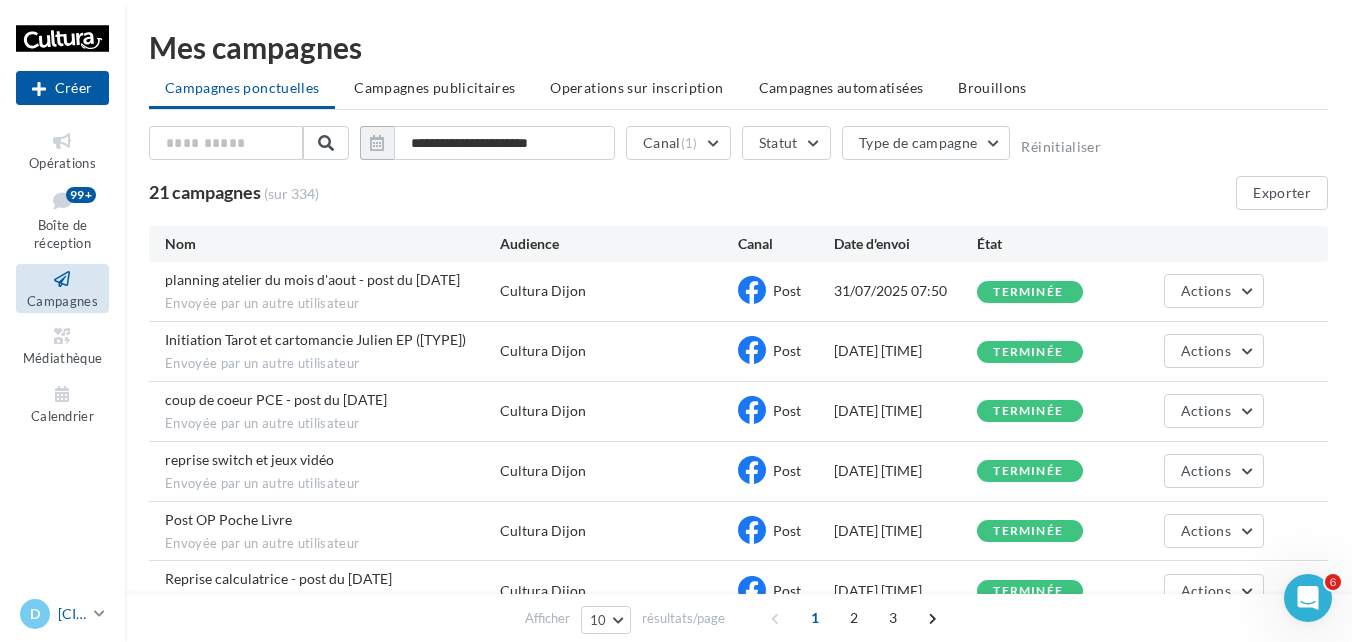 click on "D     [CITY]   [EMAIL]" at bounding box center [62, 614] 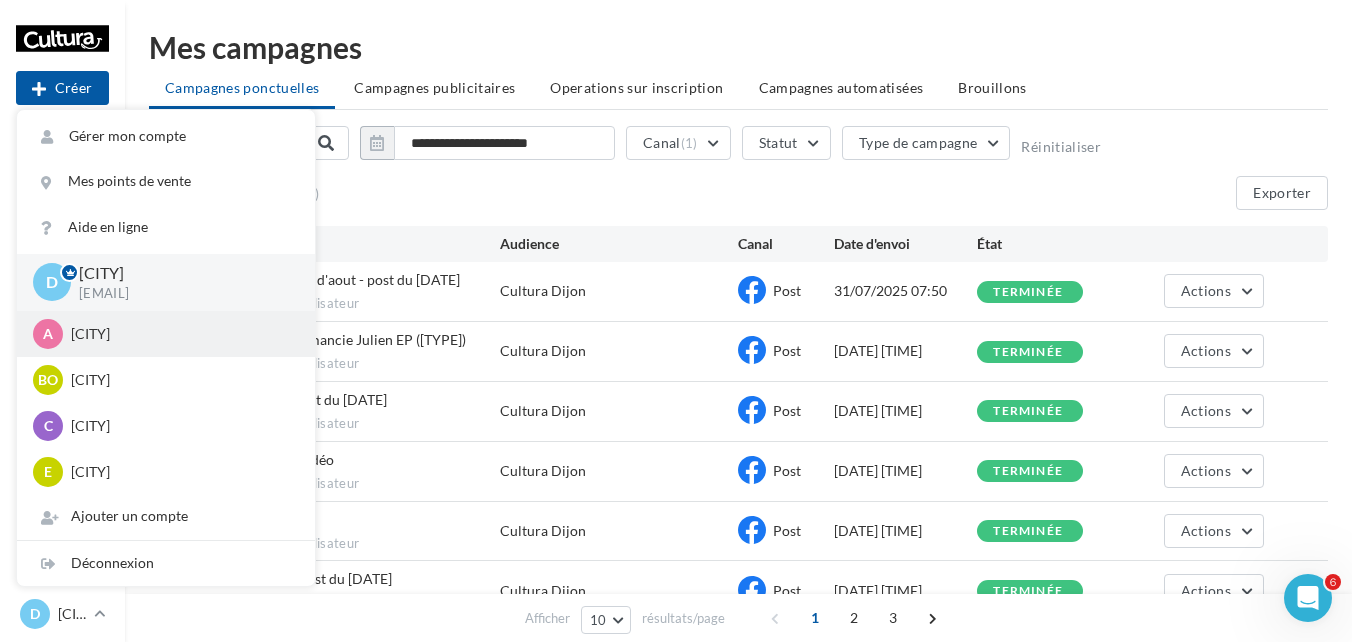 click on "[CITY]" at bounding box center (181, 334) 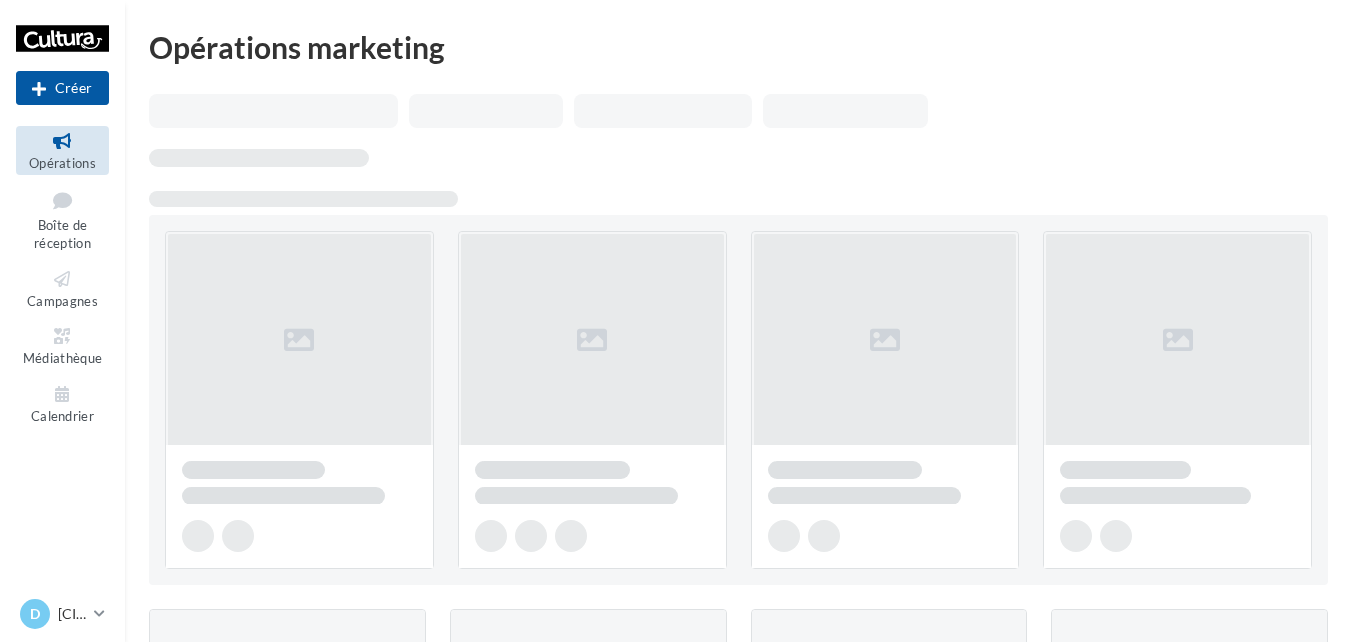 scroll, scrollTop: 0, scrollLeft: 0, axis: both 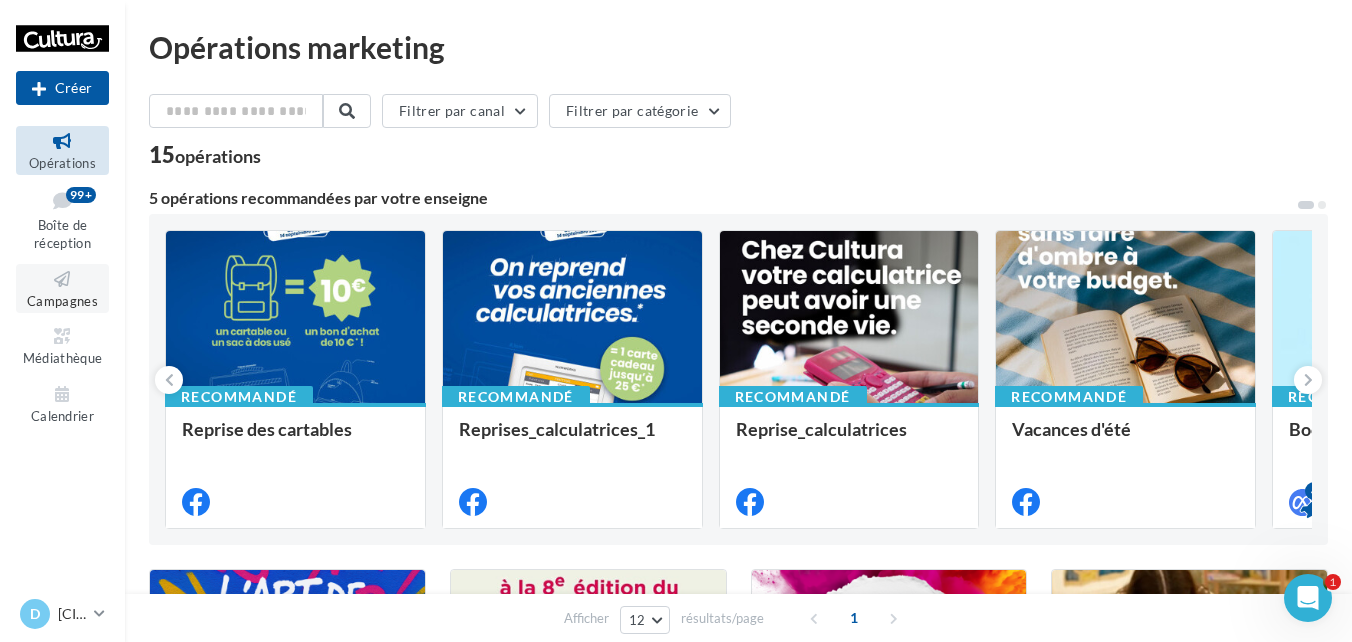 click at bounding box center (62, 279) 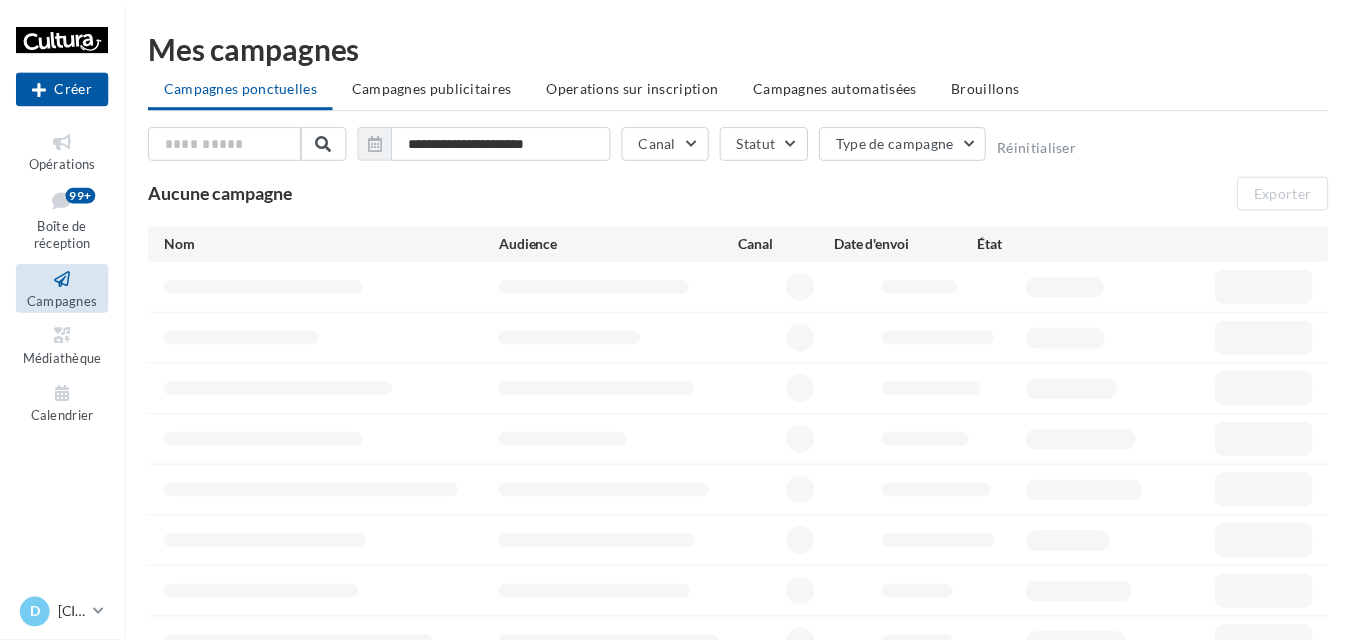 scroll, scrollTop: 0, scrollLeft: 0, axis: both 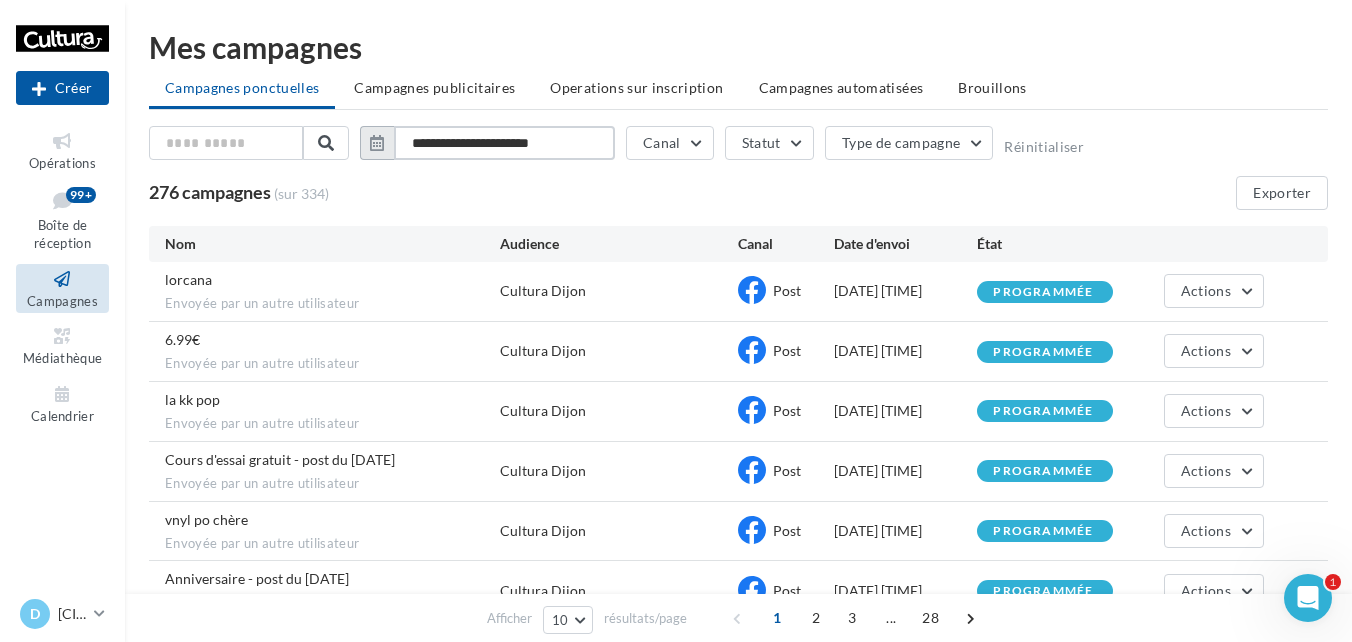 click on "**********" at bounding box center [504, 143] 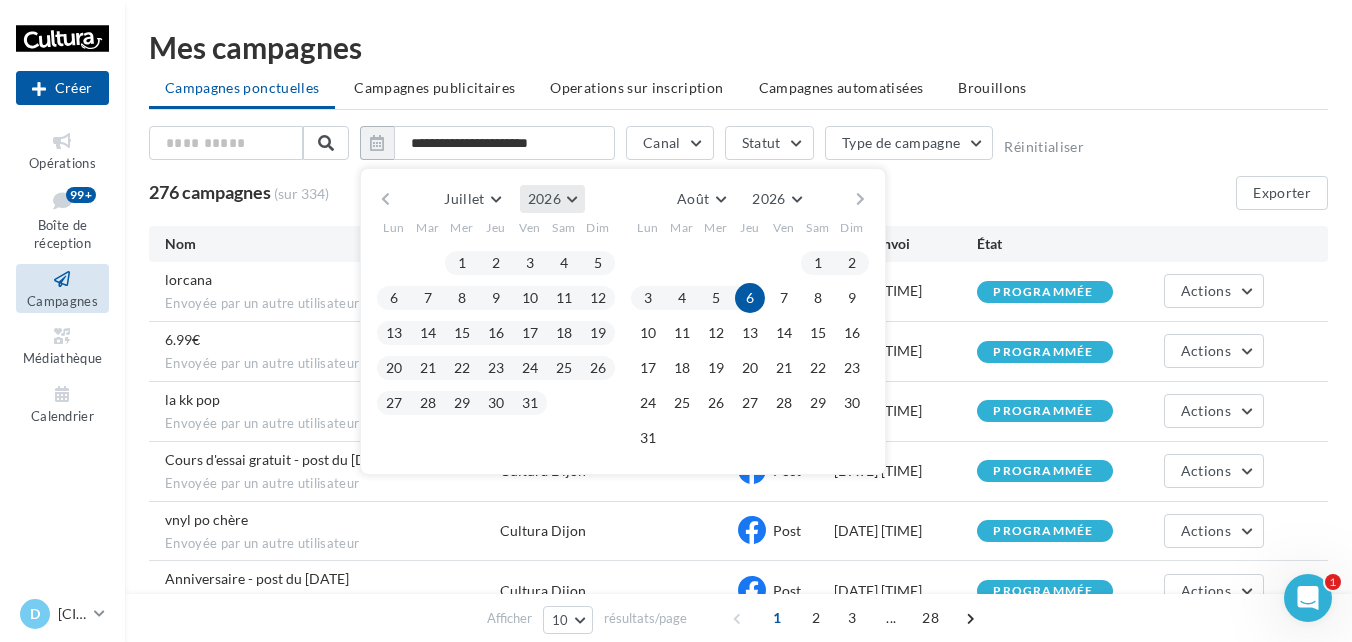 click on "2026" at bounding box center [544, 198] 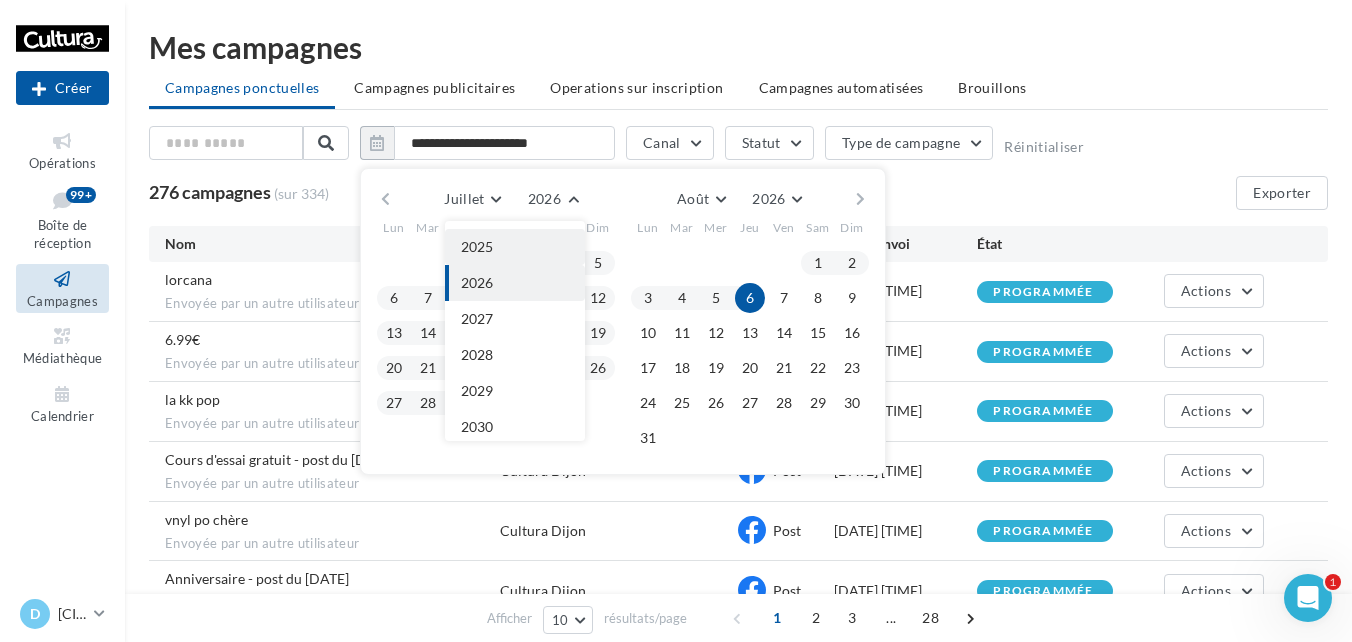 click on "2025" at bounding box center (515, 247) 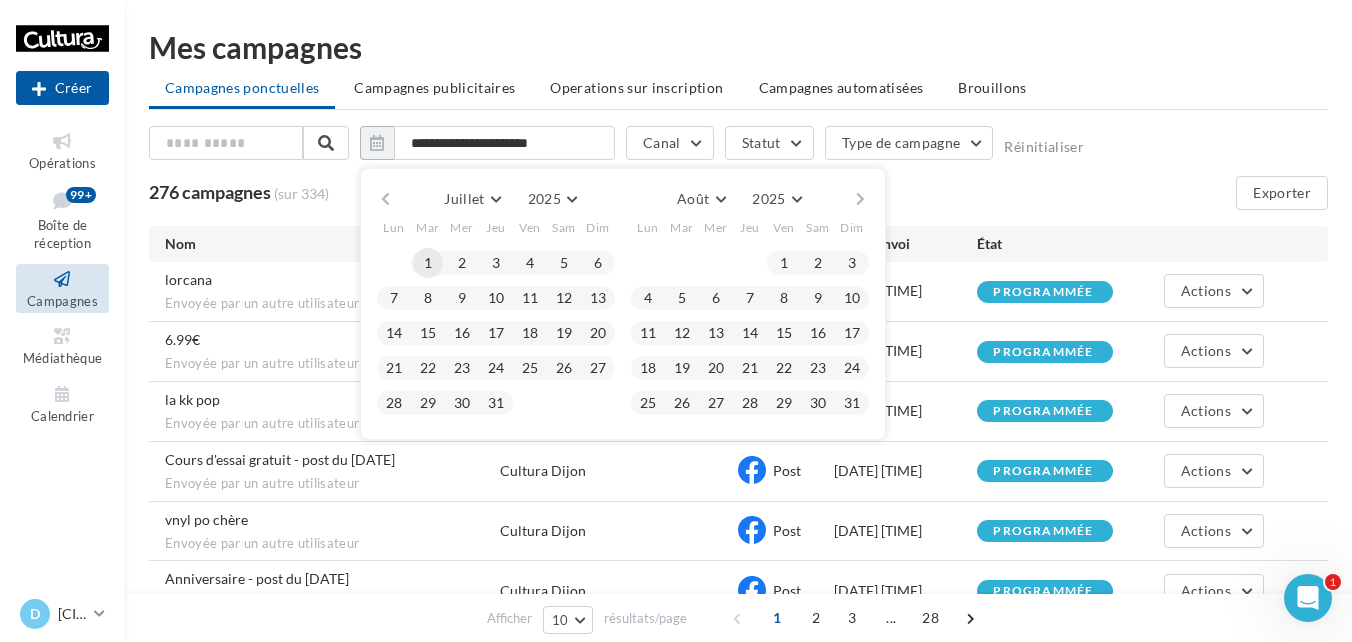 click on "1" at bounding box center [428, 263] 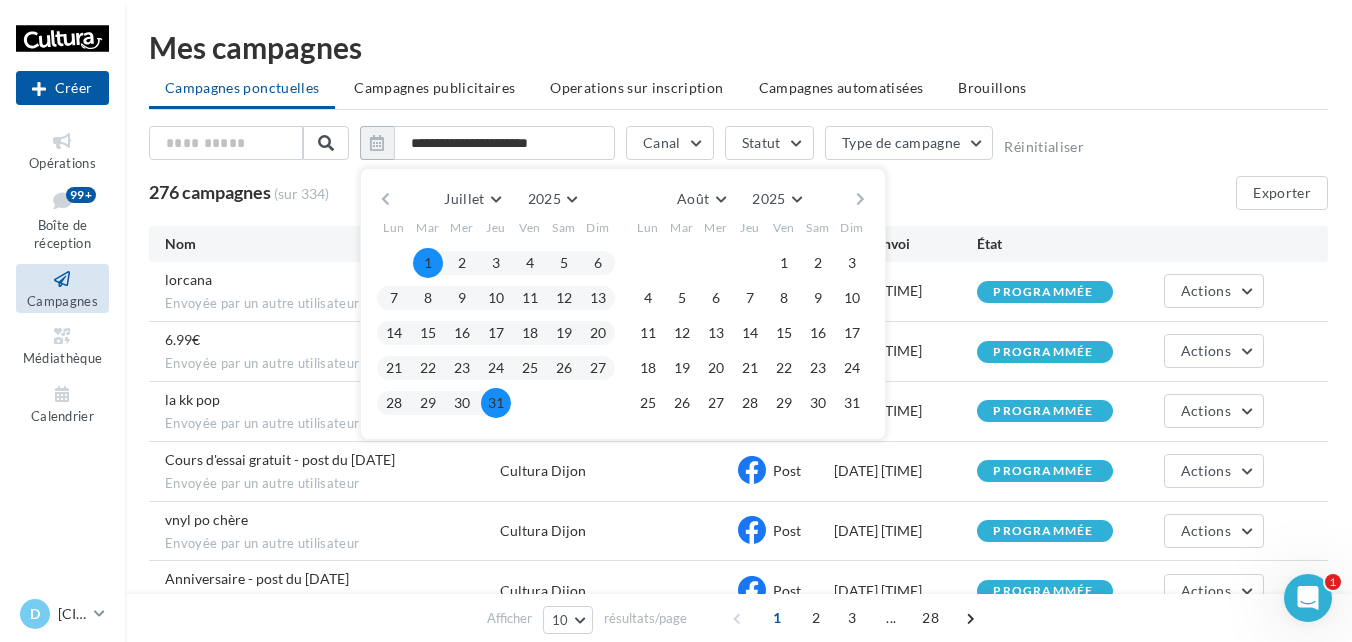click on "31" at bounding box center [496, 403] 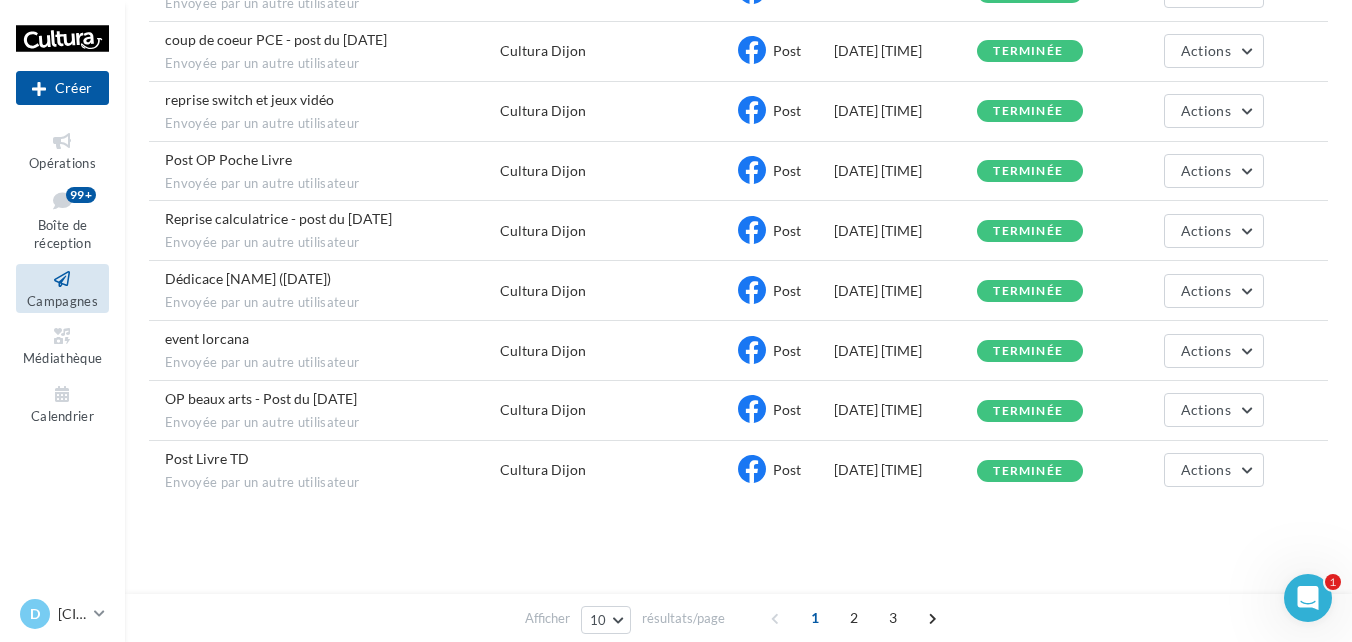 scroll, scrollTop: 0, scrollLeft: 0, axis: both 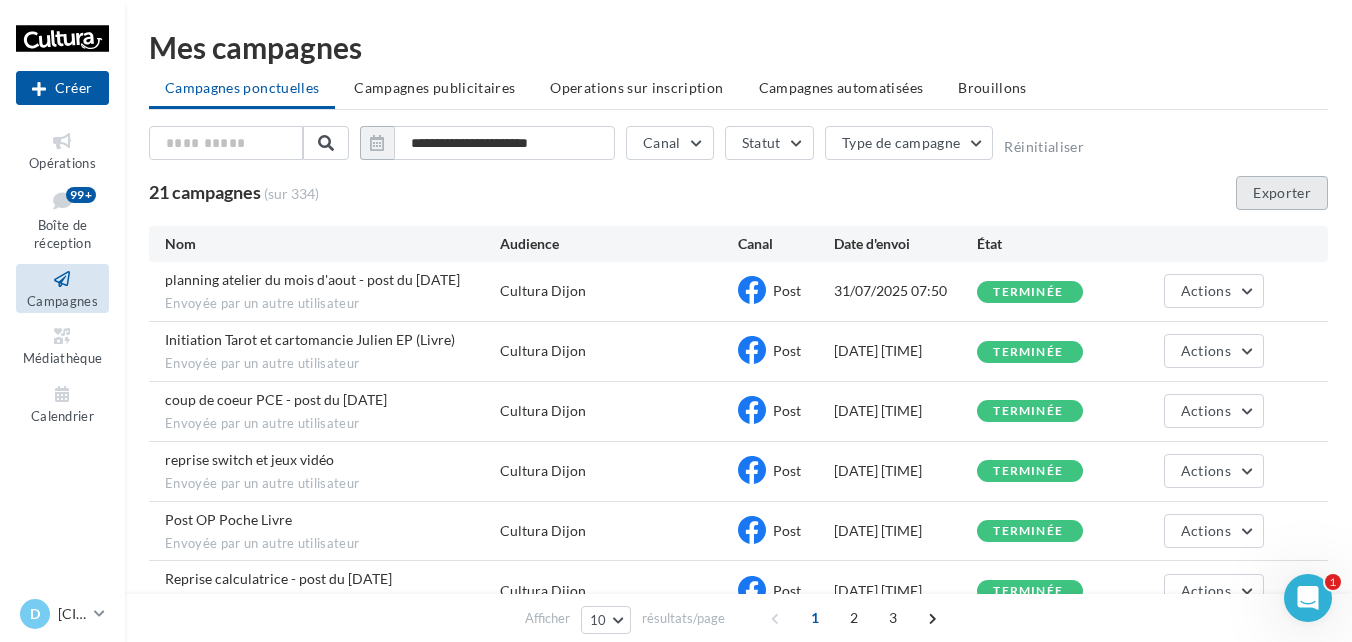 click on "Exporter" at bounding box center [1282, 193] 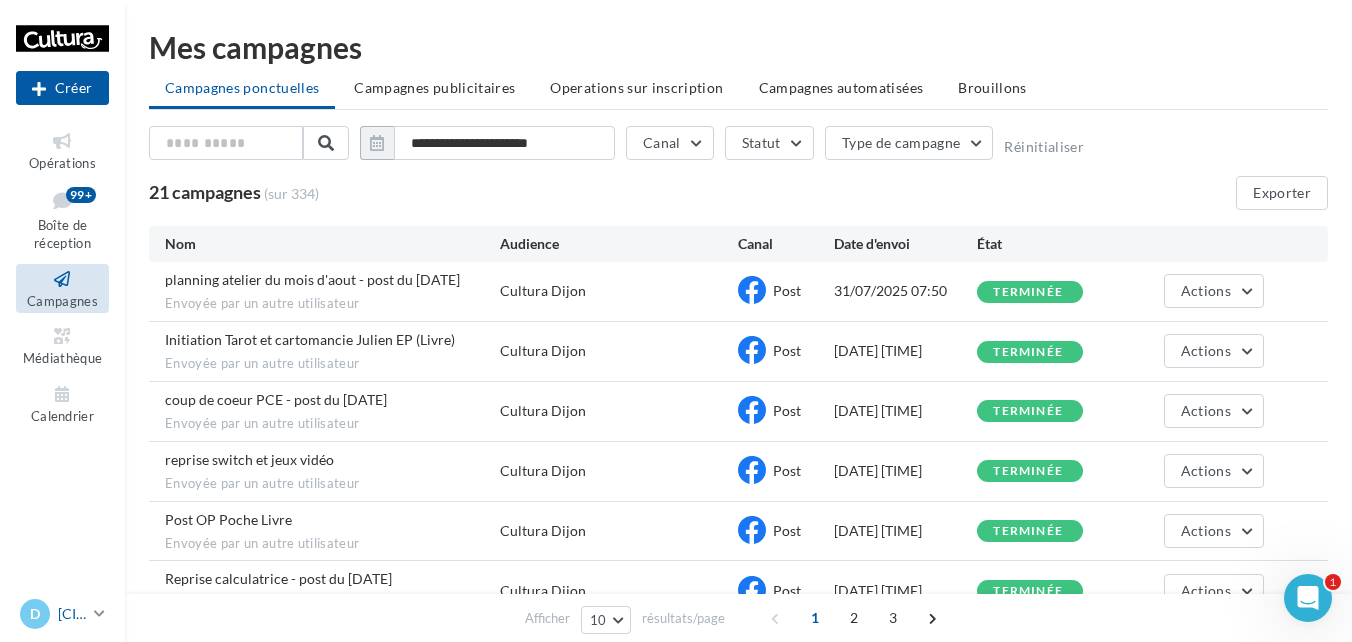 click on "D     Dijon   c.blanchard@cultura.fr" at bounding box center (62, 614) 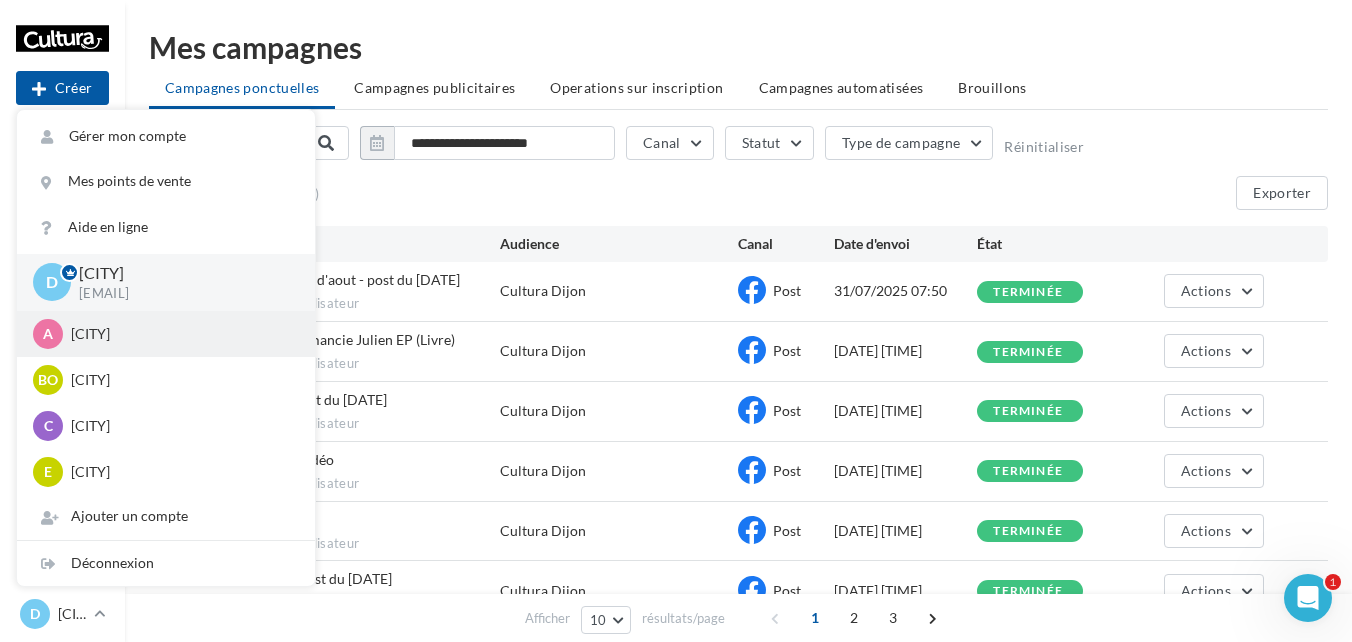 click on "[CITY]" at bounding box center (181, 334) 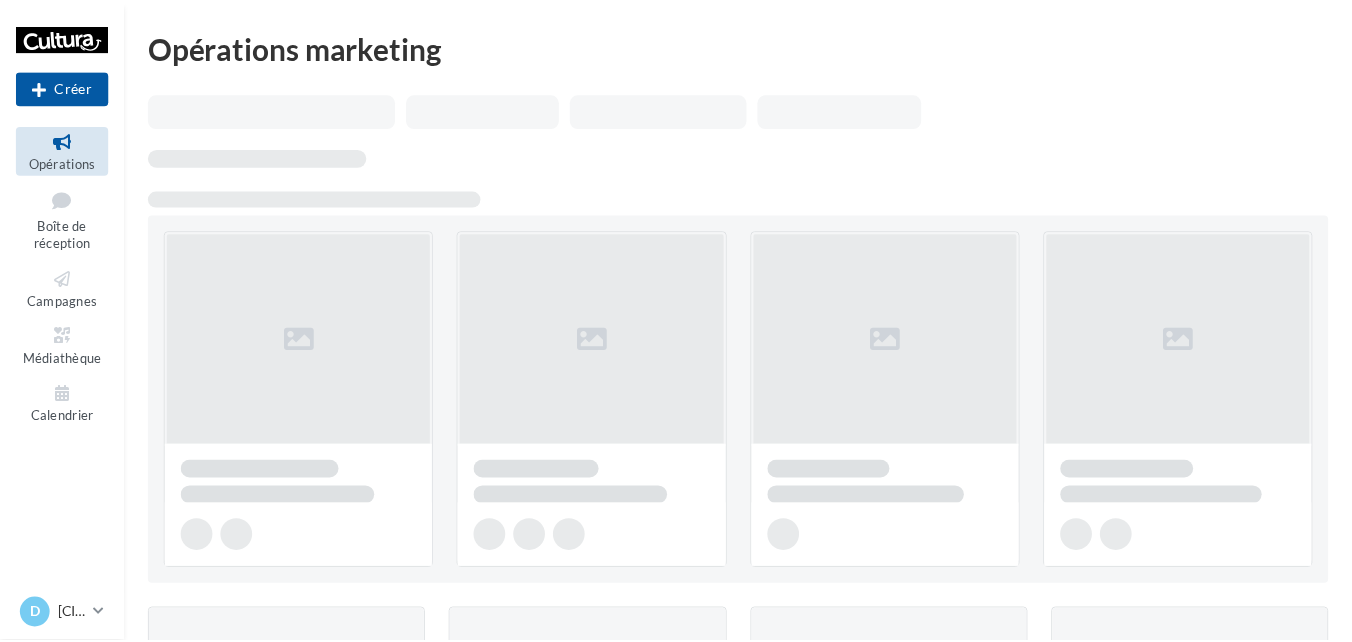 scroll, scrollTop: 0, scrollLeft: 0, axis: both 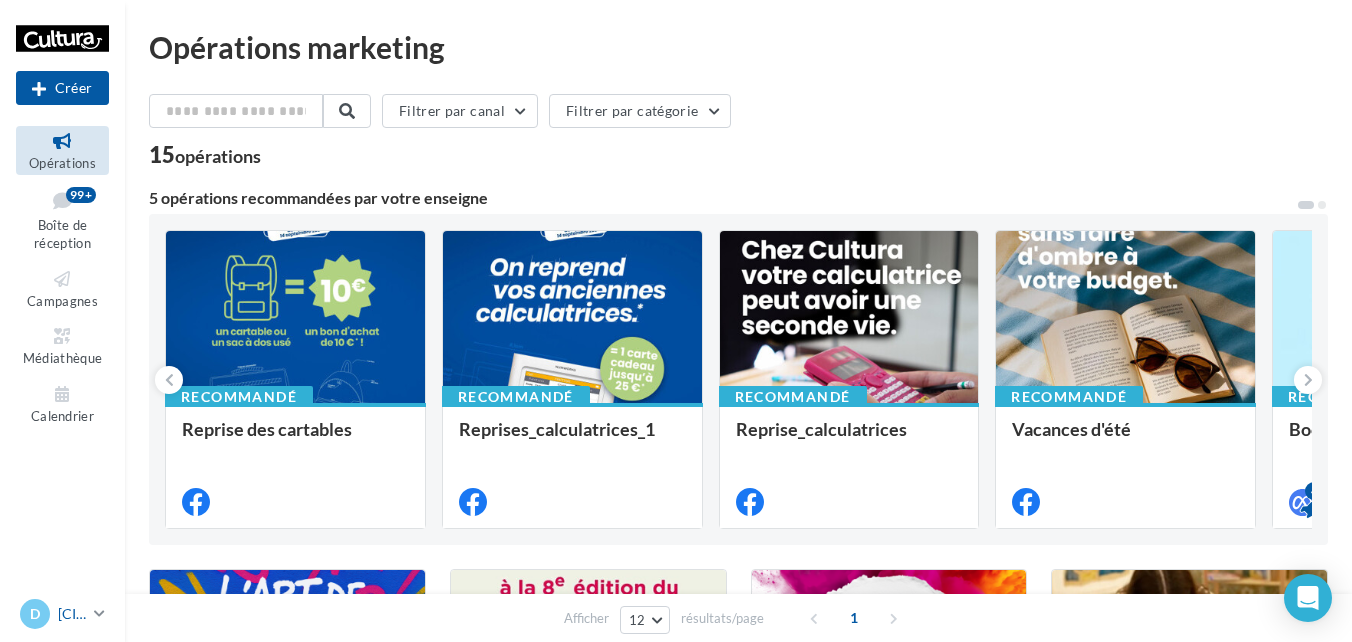 click at bounding box center (99, 613) 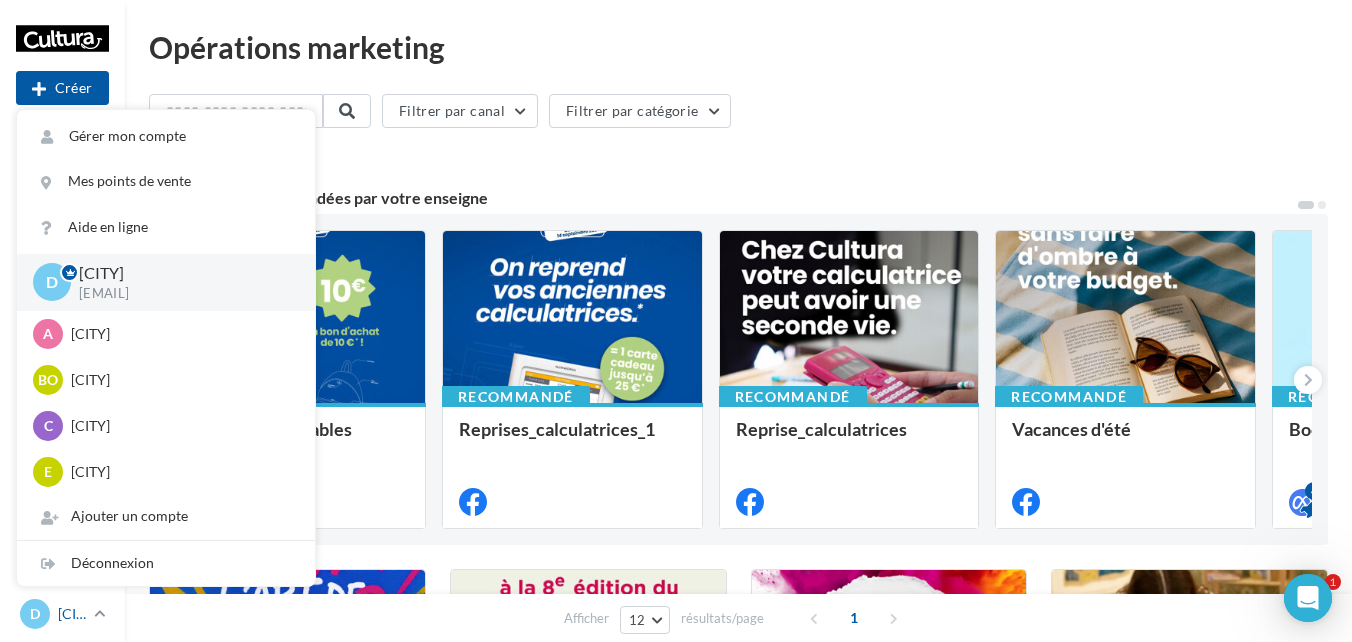 scroll, scrollTop: 0, scrollLeft: 0, axis: both 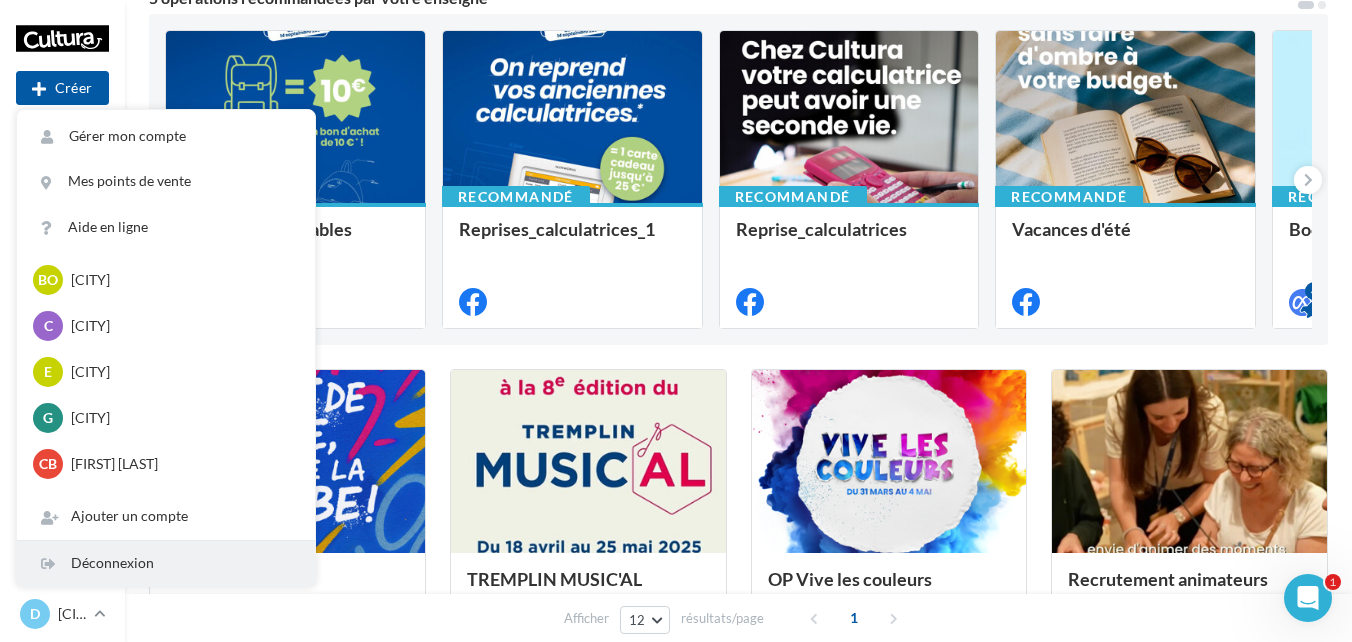 click on "Déconnexion" at bounding box center (166, 563) 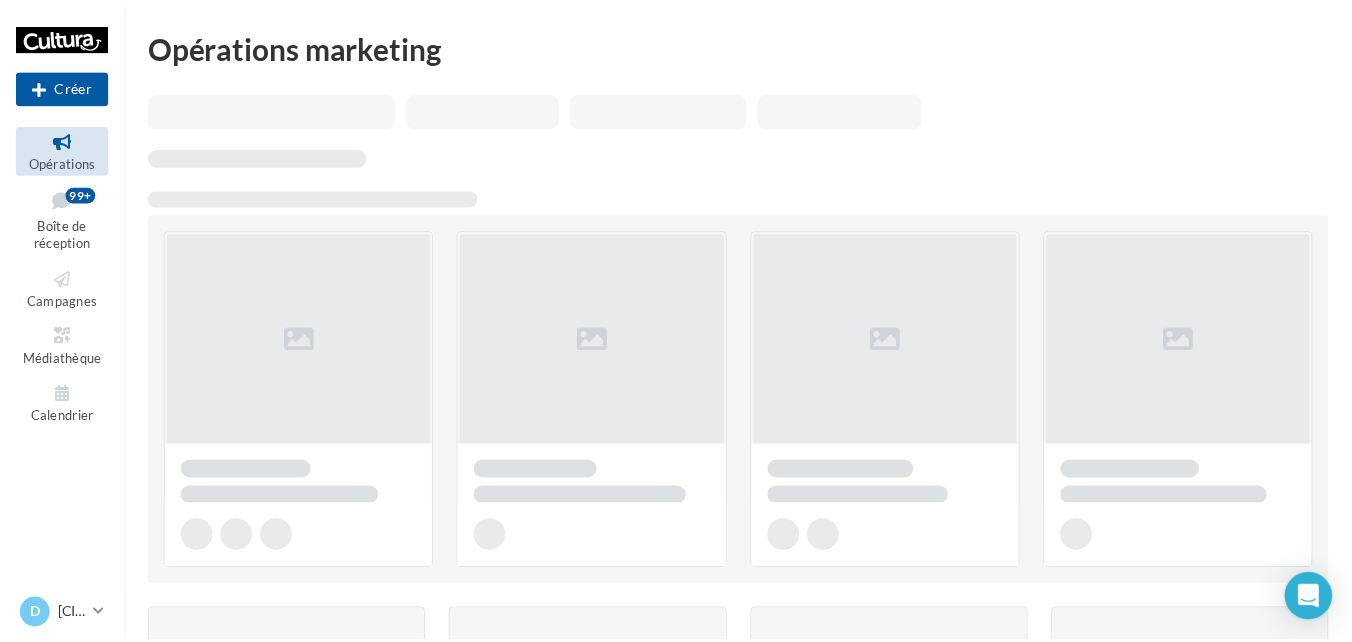 scroll, scrollTop: 0, scrollLeft: 0, axis: both 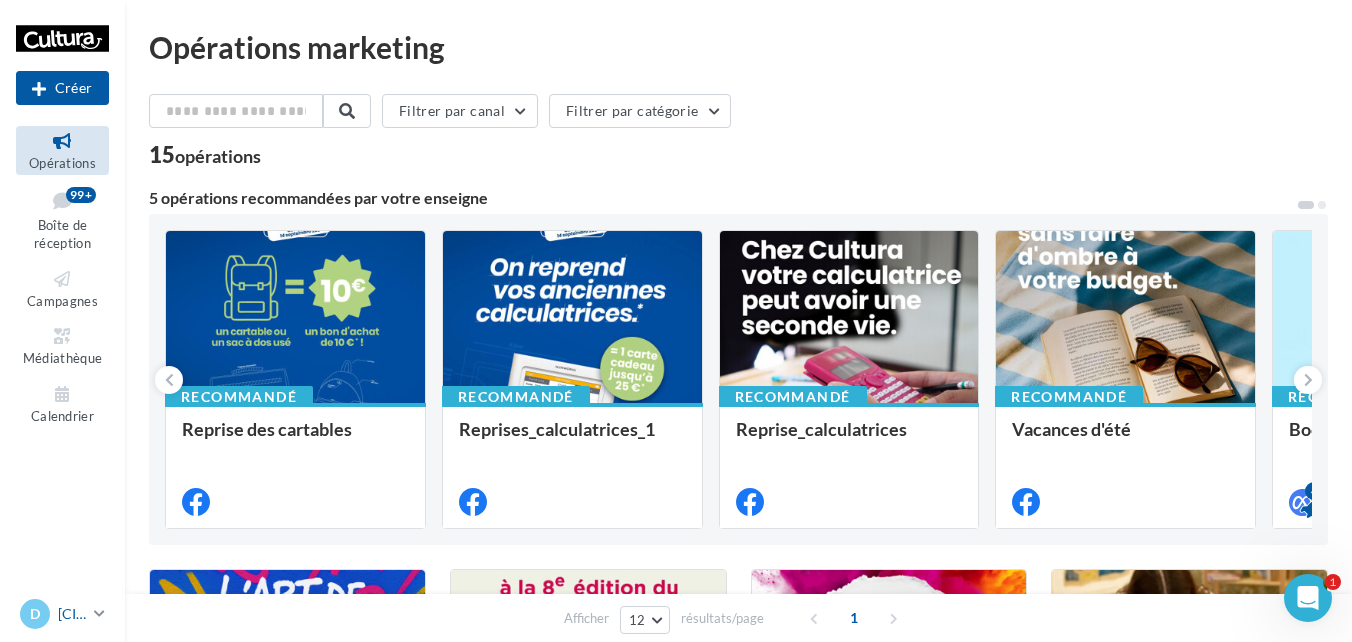 click on "[CITY]" at bounding box center [72, 614] 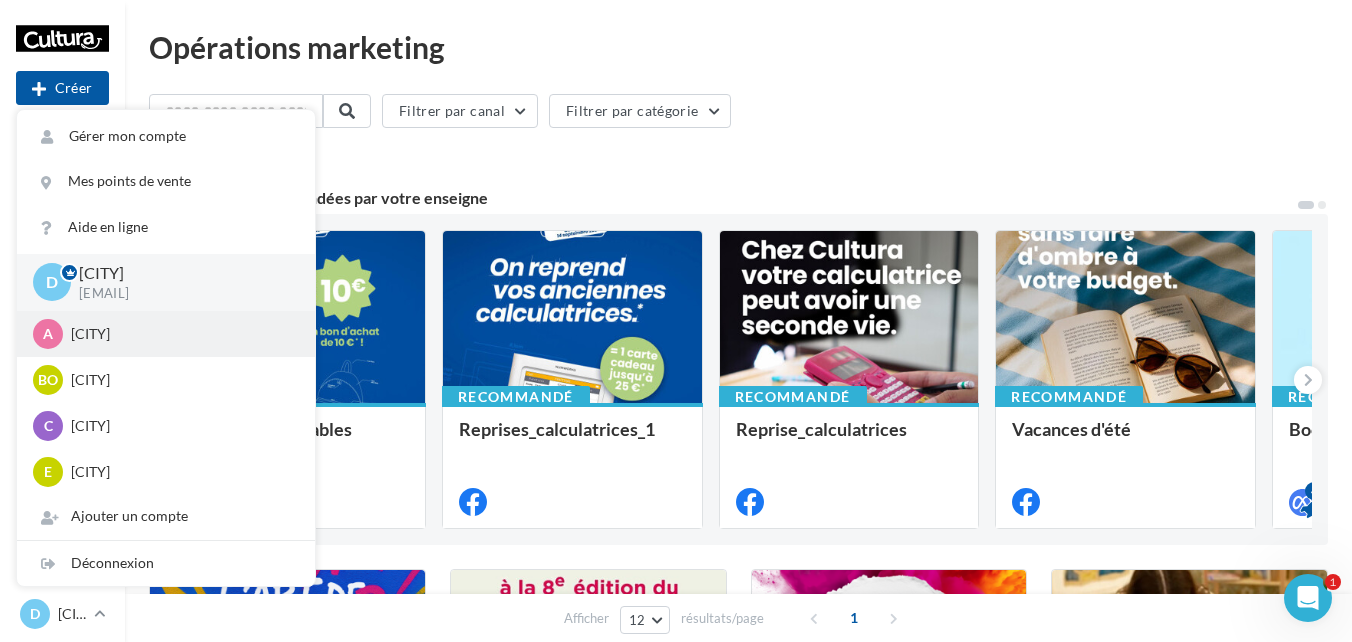 click on "[CITY]" at bounding box center [181, 334] 